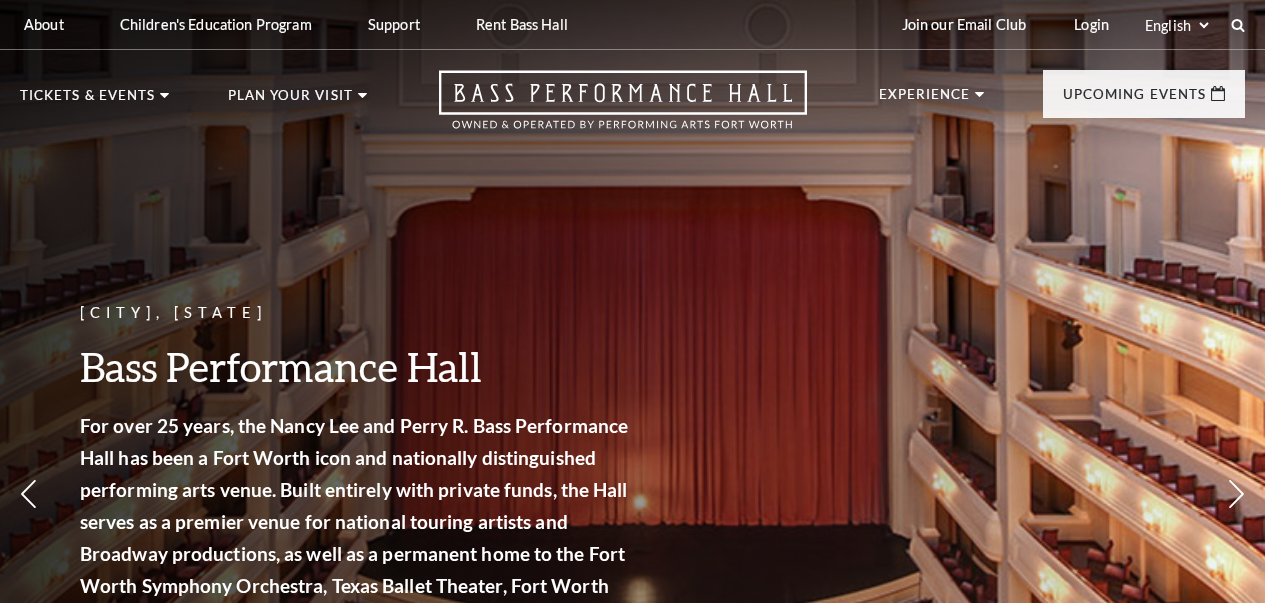 scroll, scrollTop: 0, scrollLeft: 0, axis: both 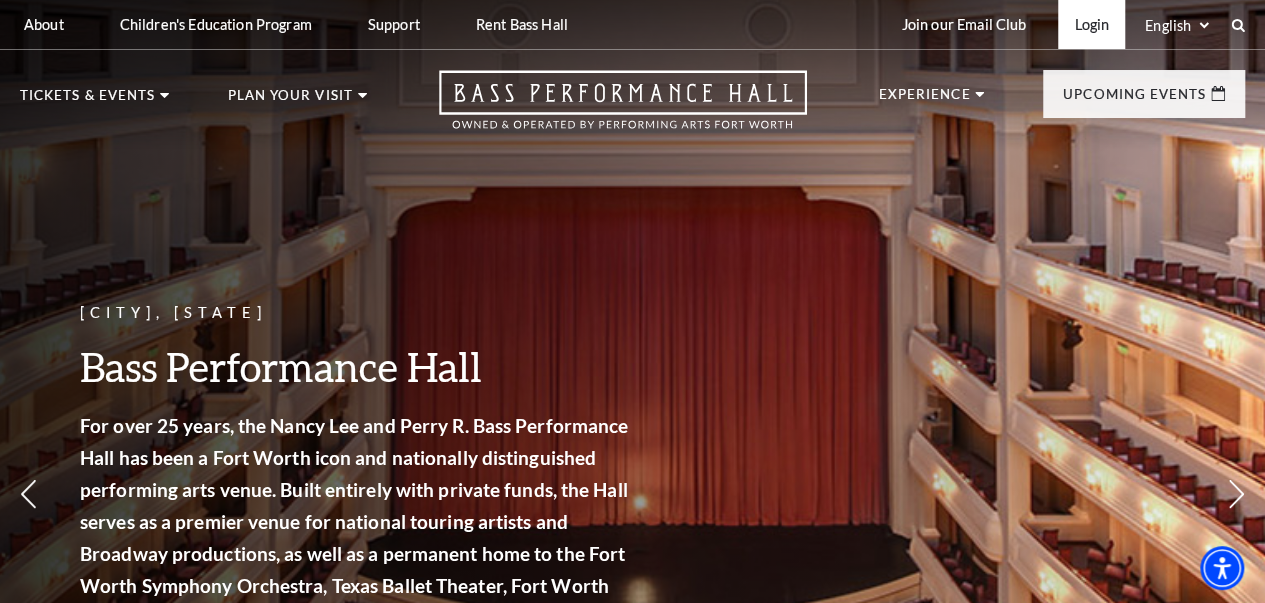 click on "Login" at bounding box center (1091, 24) 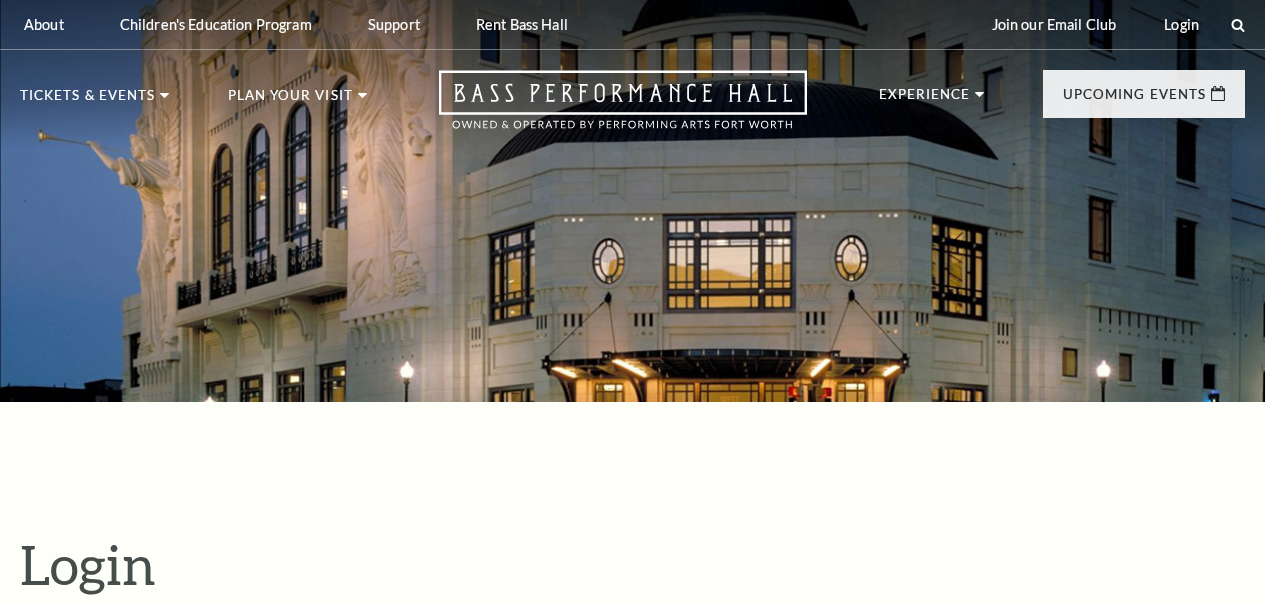 scroll, scrollTop: 523, scrollLeft: 0, axis: vertical 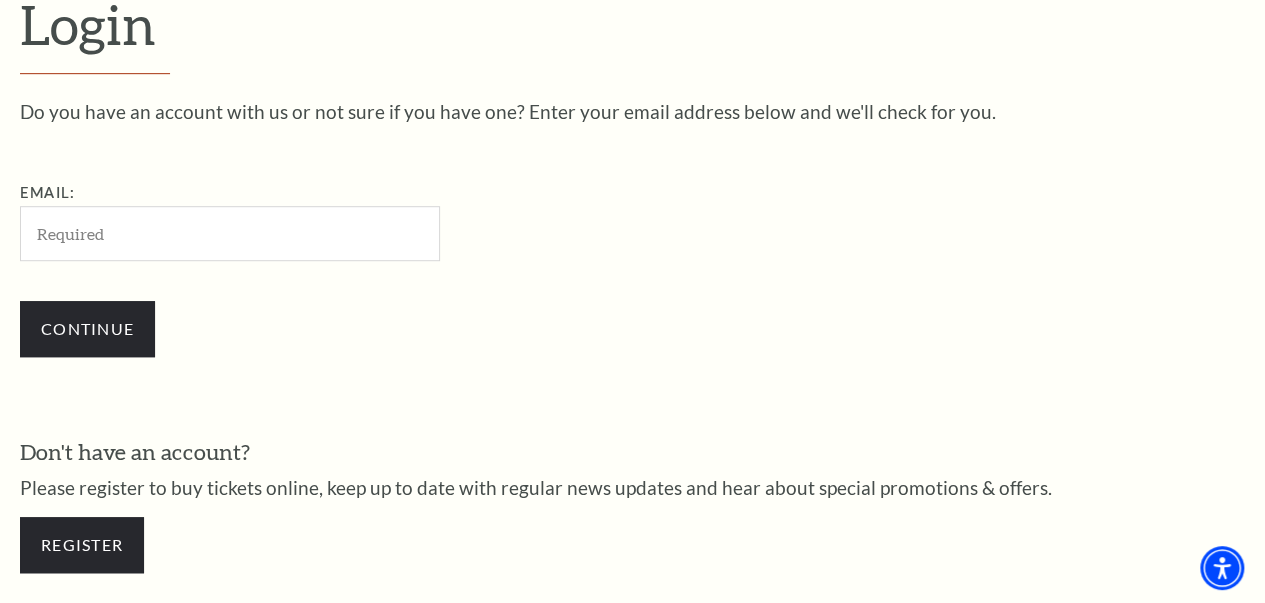 click on "Email:" at bounding box center [230, 233] 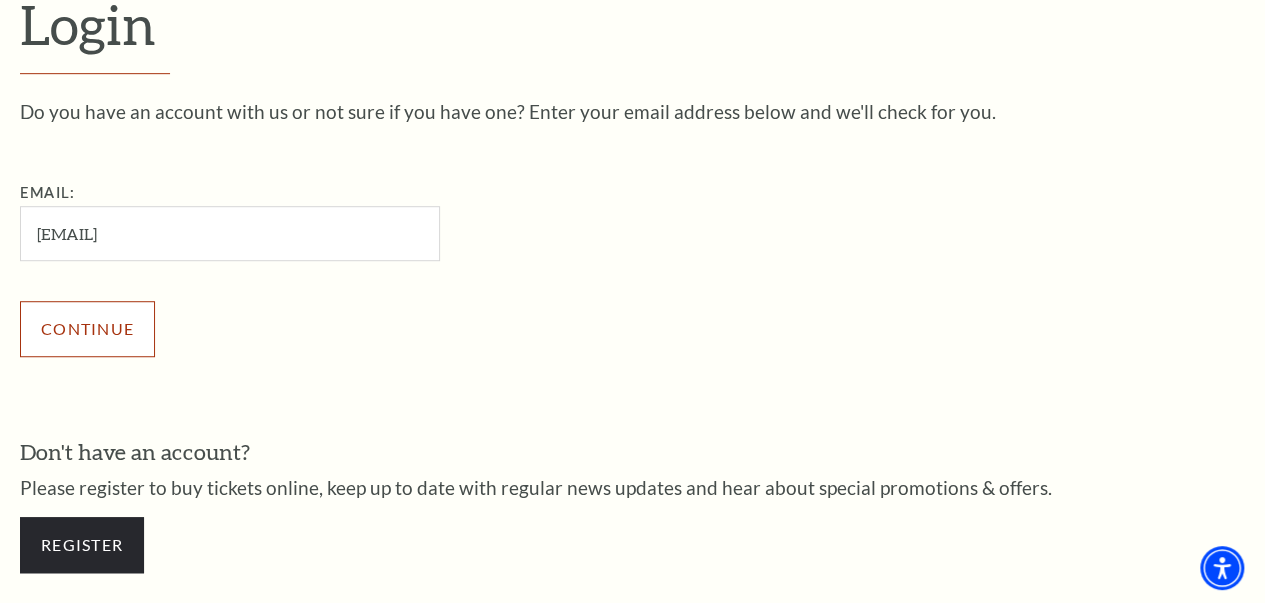 click on "Continue" at bounding box center [87, 329] 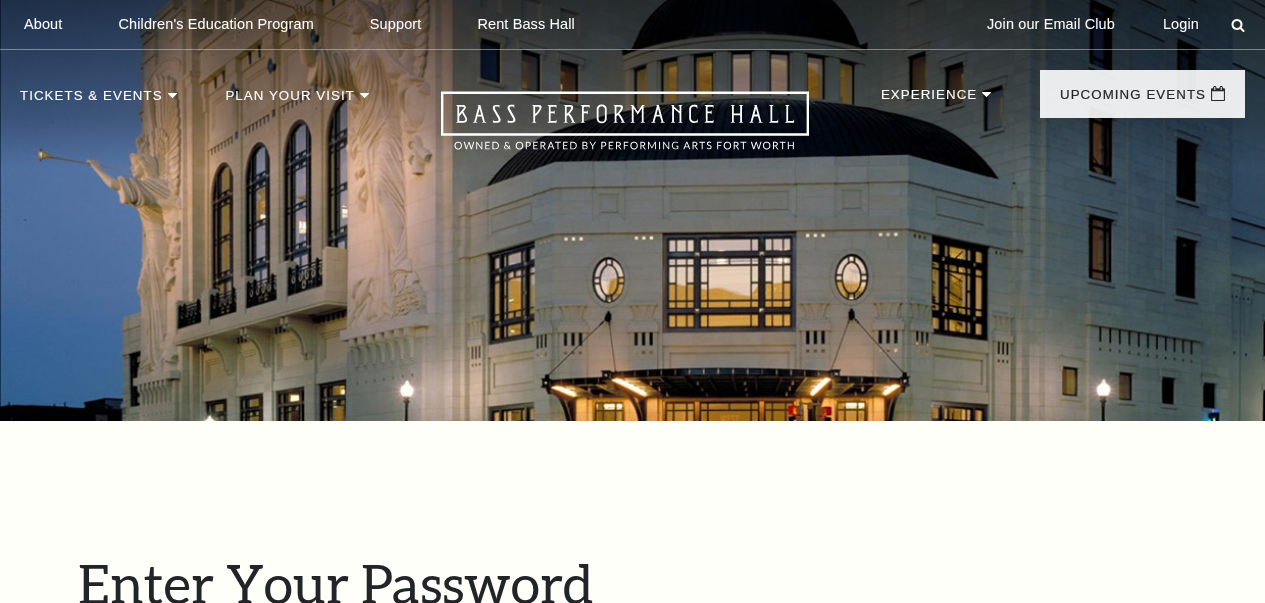 scroll, scrollTop: 674, scrollLeft: 0, axis: vertical 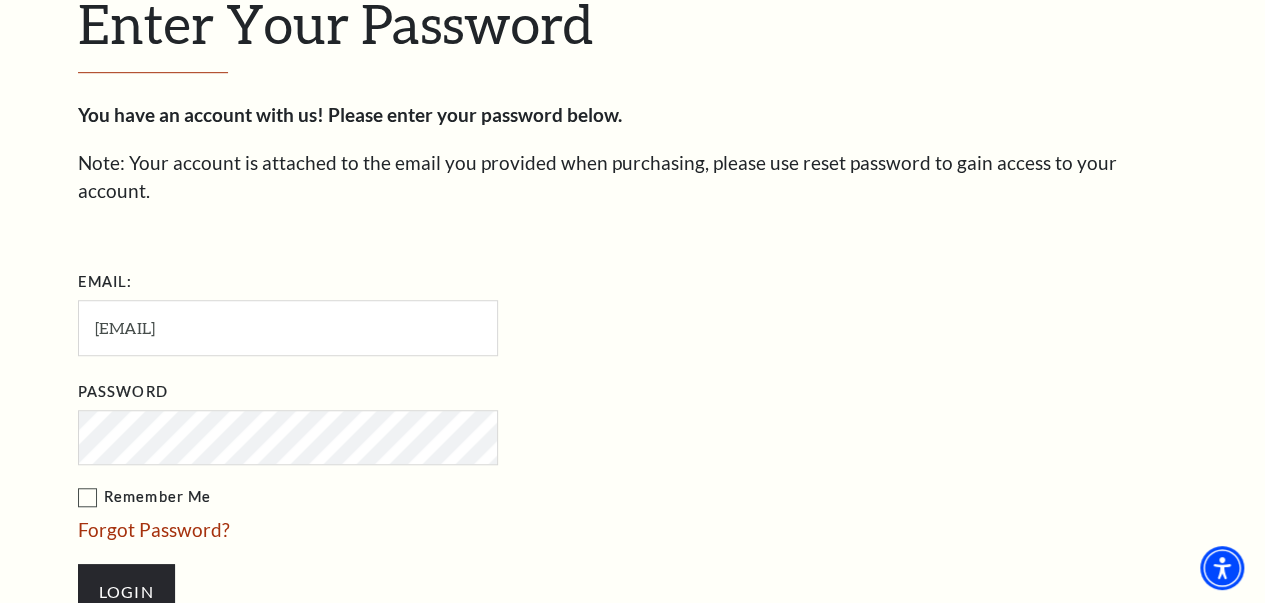 click on "Login" at bounding box center (126, 592) 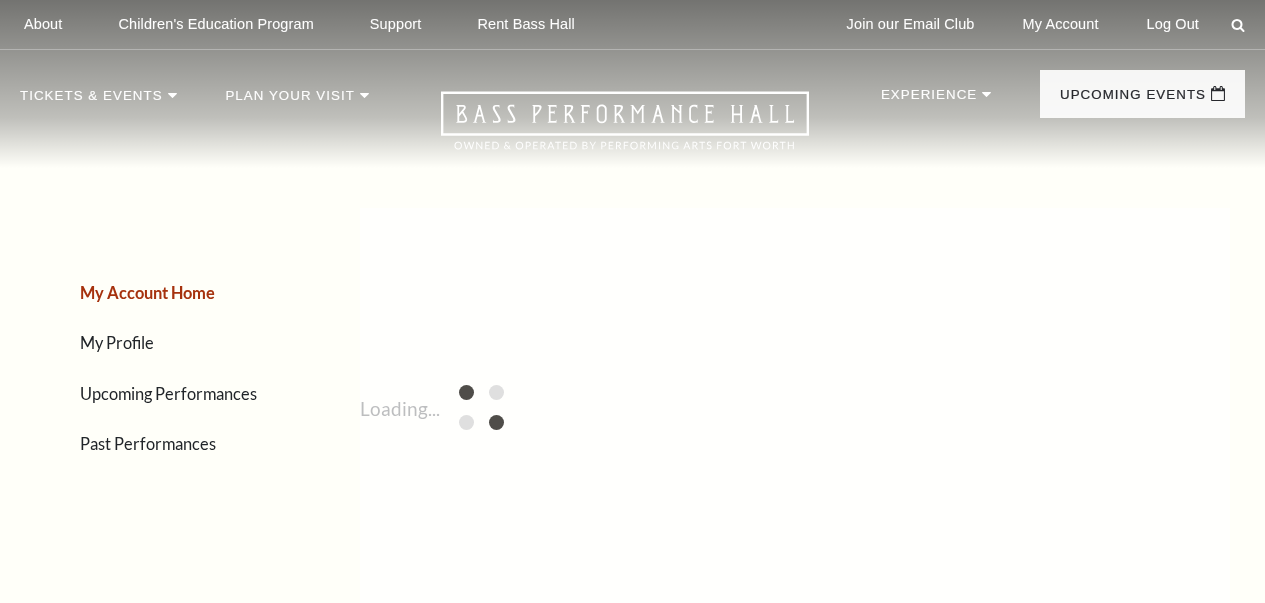scroll, scrollTop: 0, scrollLeft: 0, axis: both 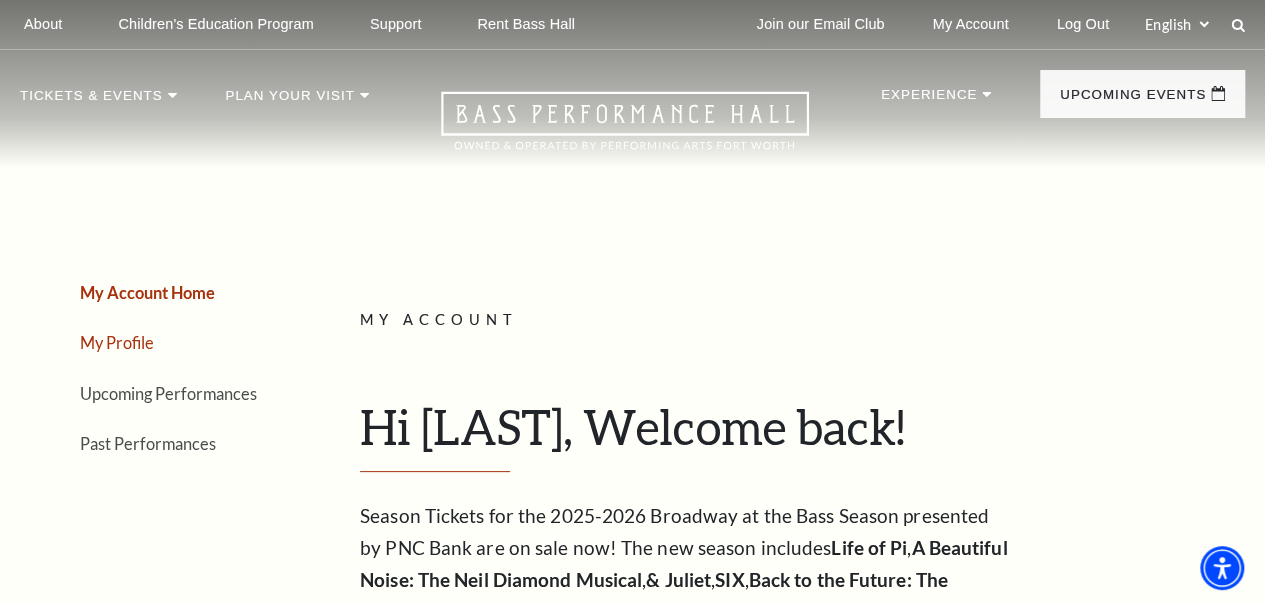 click on "My Profile" at bounding box center (117, 342) 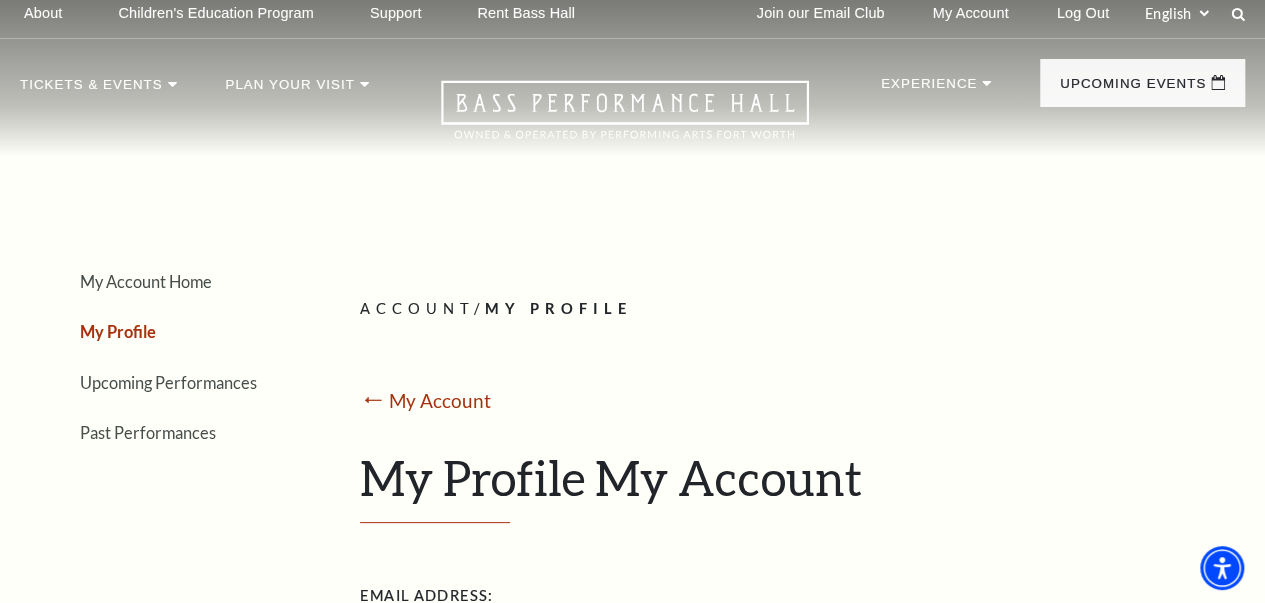 scroll, scrollTop: 0, scrollLeft: 0, axis: both 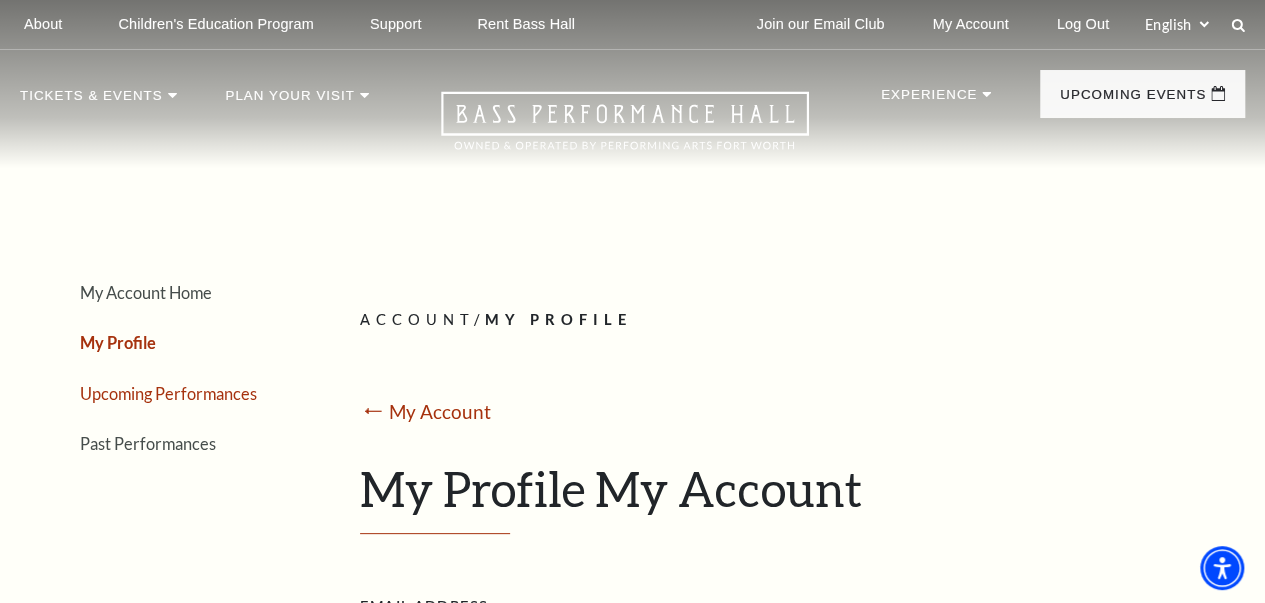 click on "Upcoming Performances" at bounding box center [168, 393] 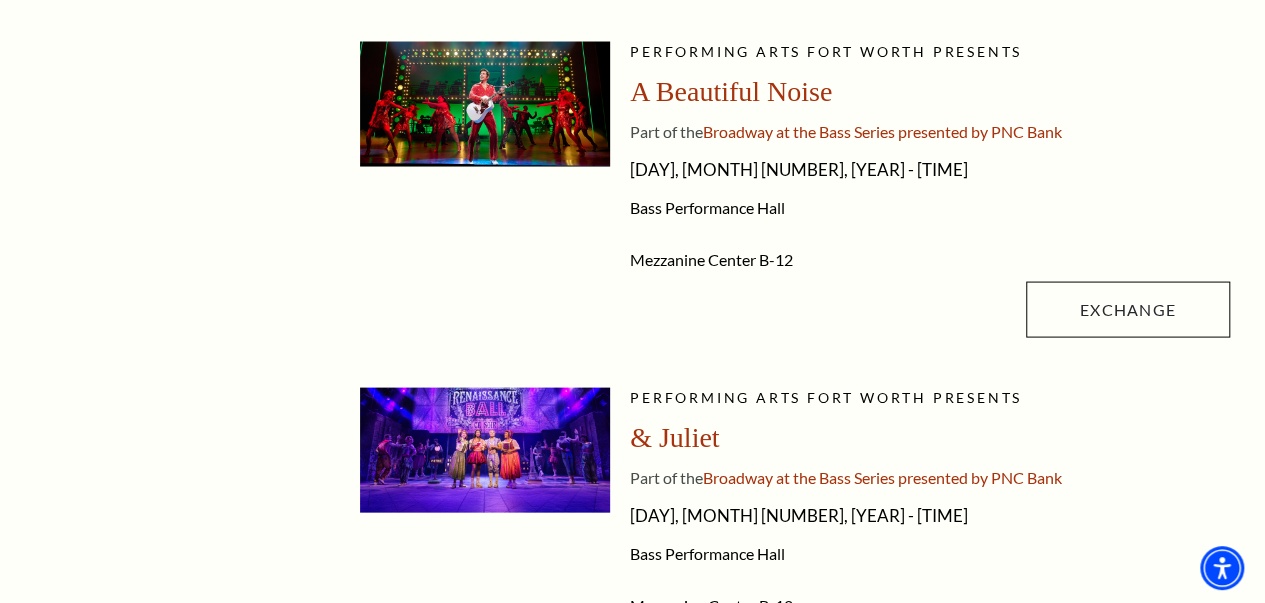 scroll, scrollTop: 1932, scrollLeft: 0, axis: vertical 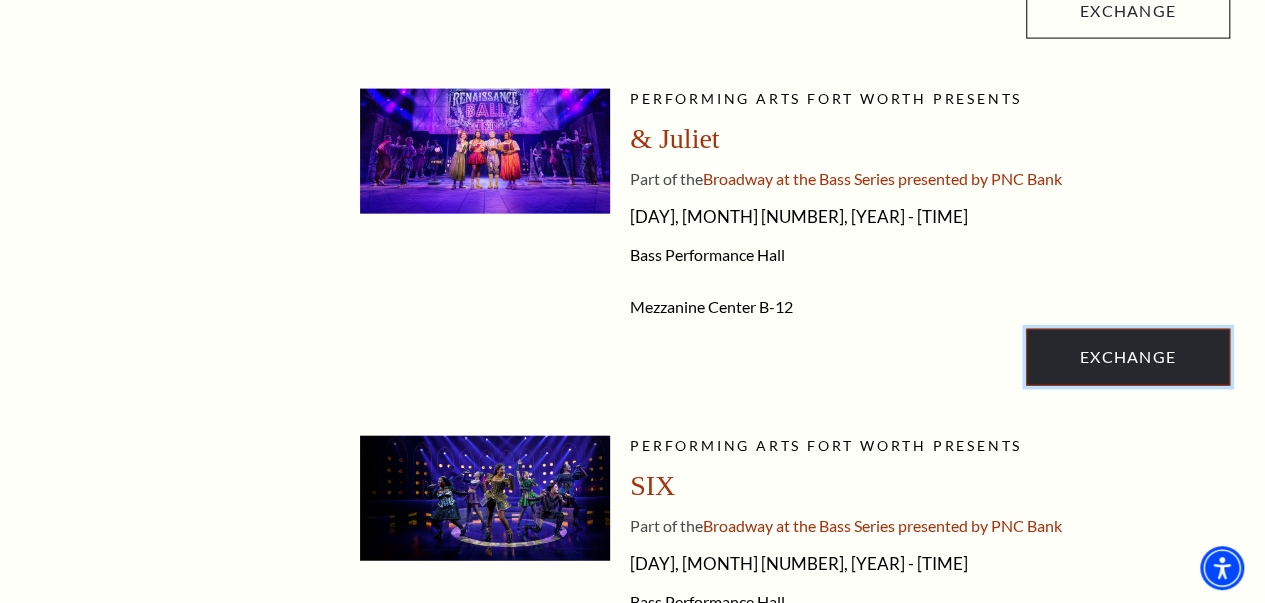 click on "Exchange" at bounding box center [1128, 357] 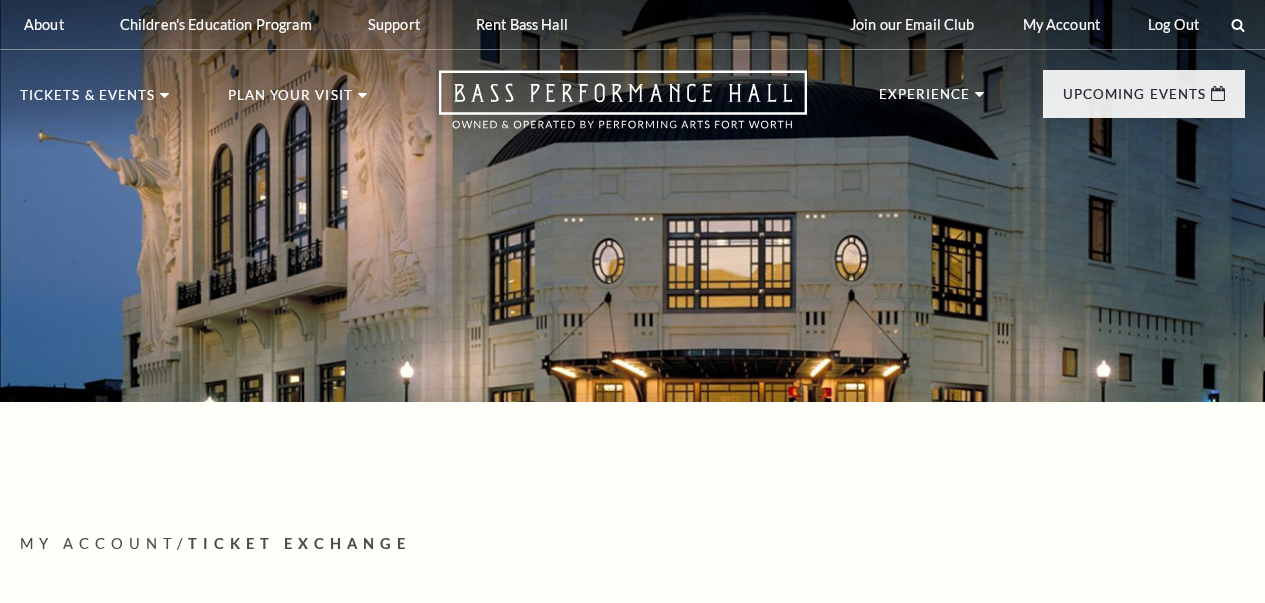 scroll, scrollTop: 0, scrollLeft: 0, axis: both 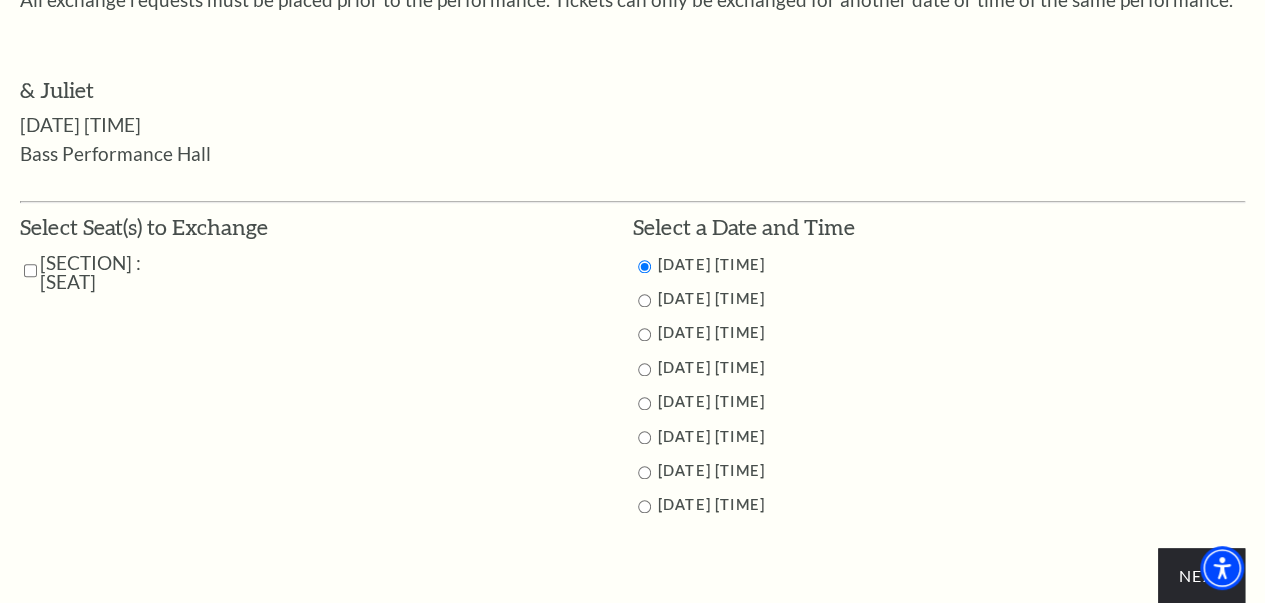 click at bounding box center (30, 270) 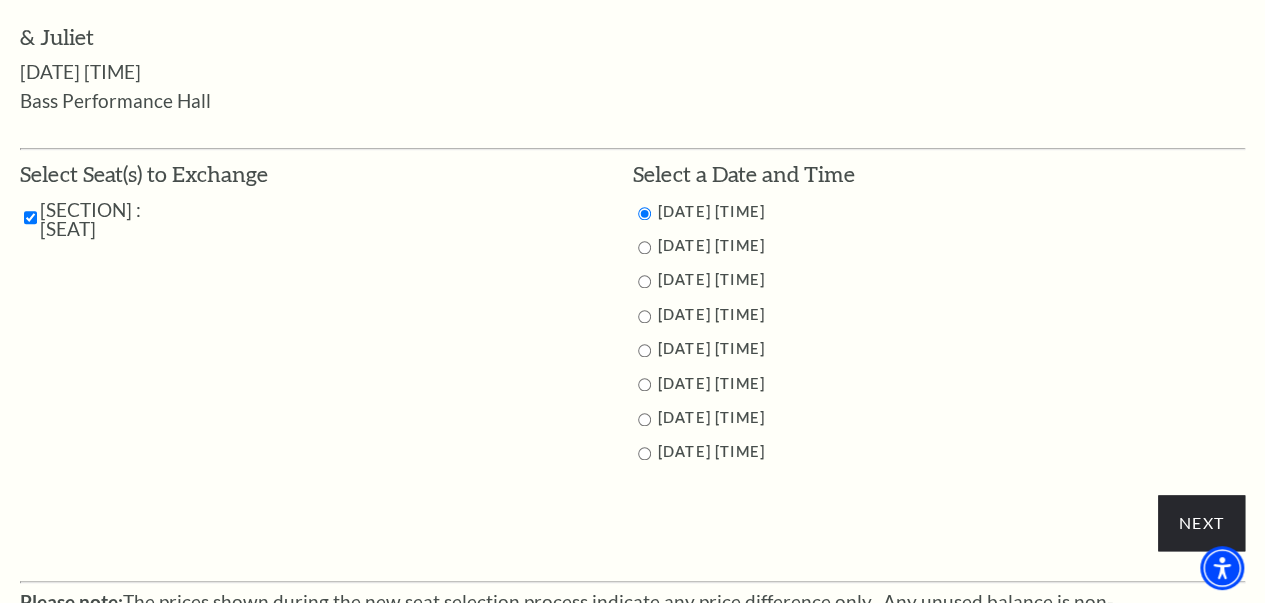 scroll, scrollTop: 908, scrollLeft: 0, axis: vertical 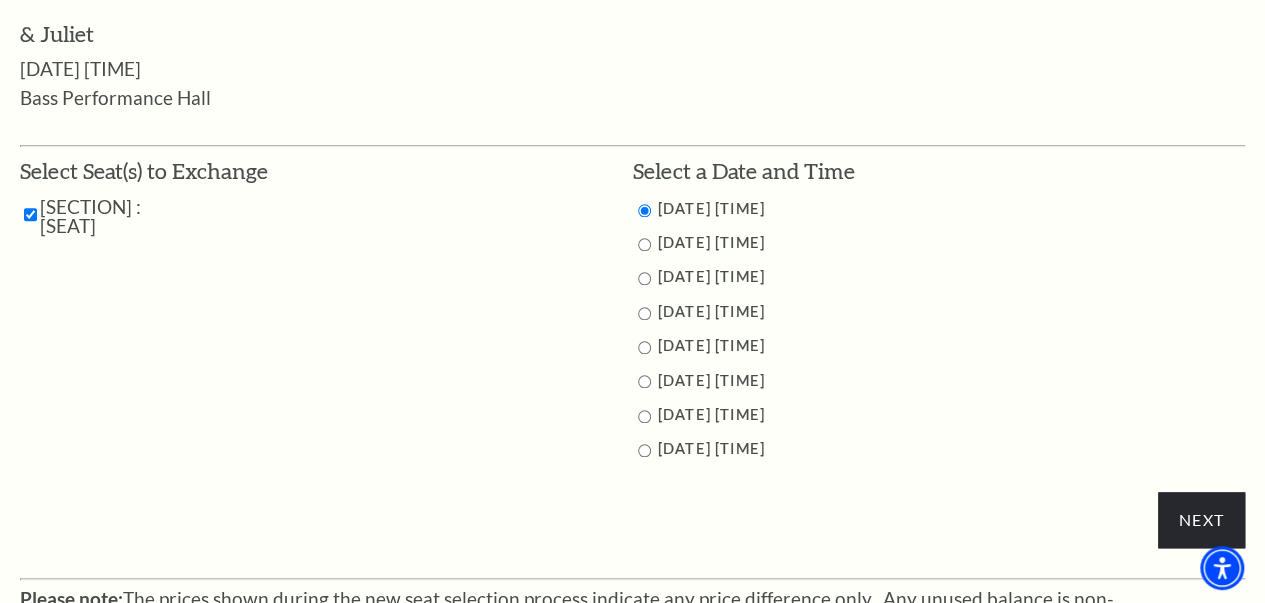 click at bounding box center (644, 450) 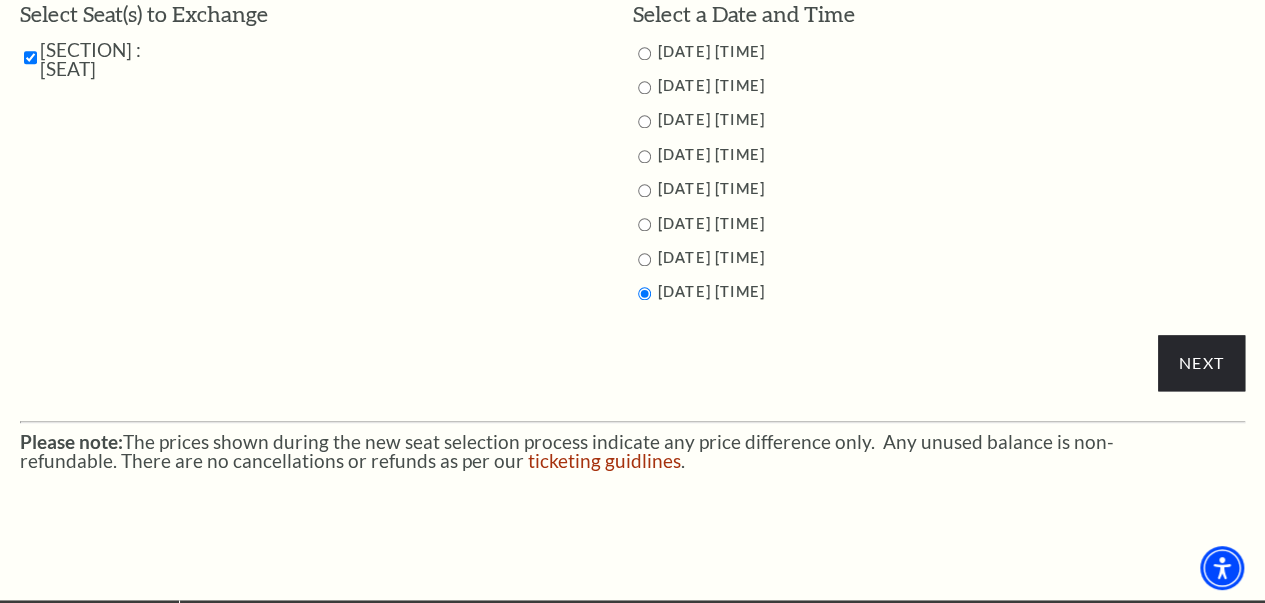 scroll, scrollTop: 1078, scrollLeft: 0, axis: vertical 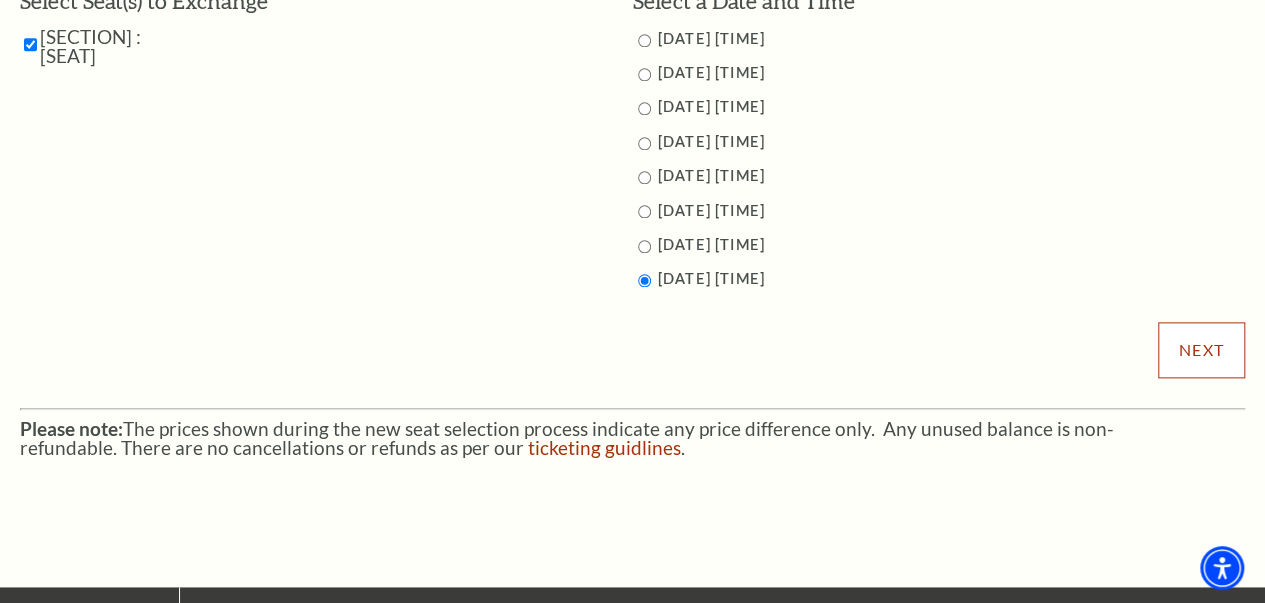 click on "Next" at bounding box center (1201, 350) 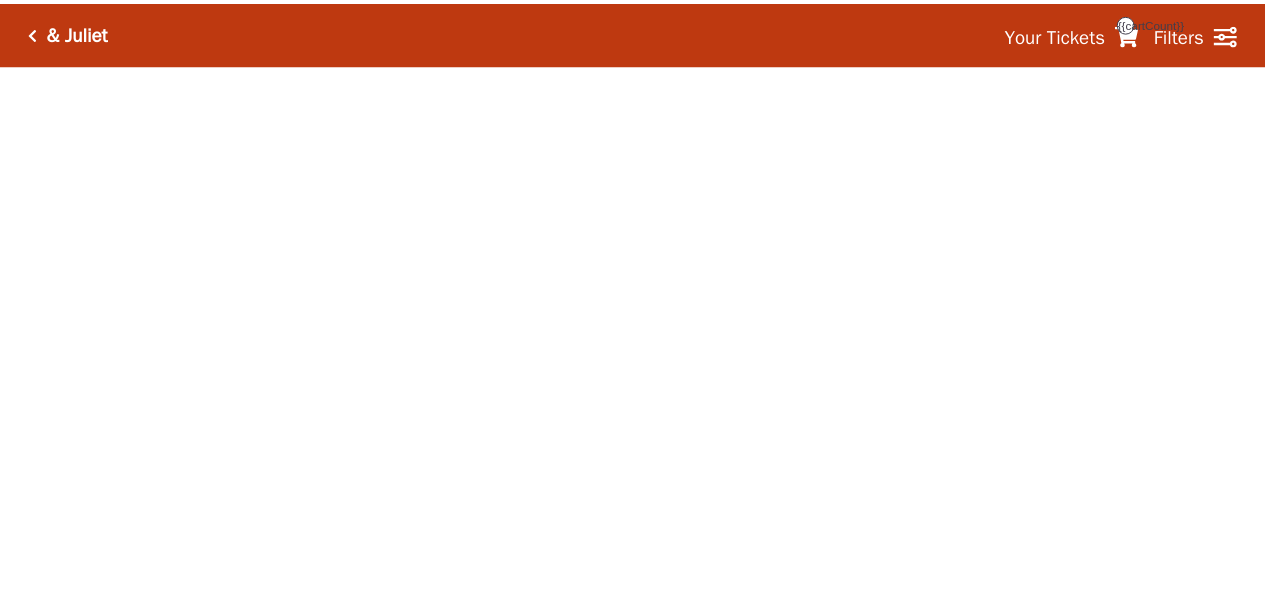 scroll, scrollTop: 0, scrollLeft: 0, axis: both 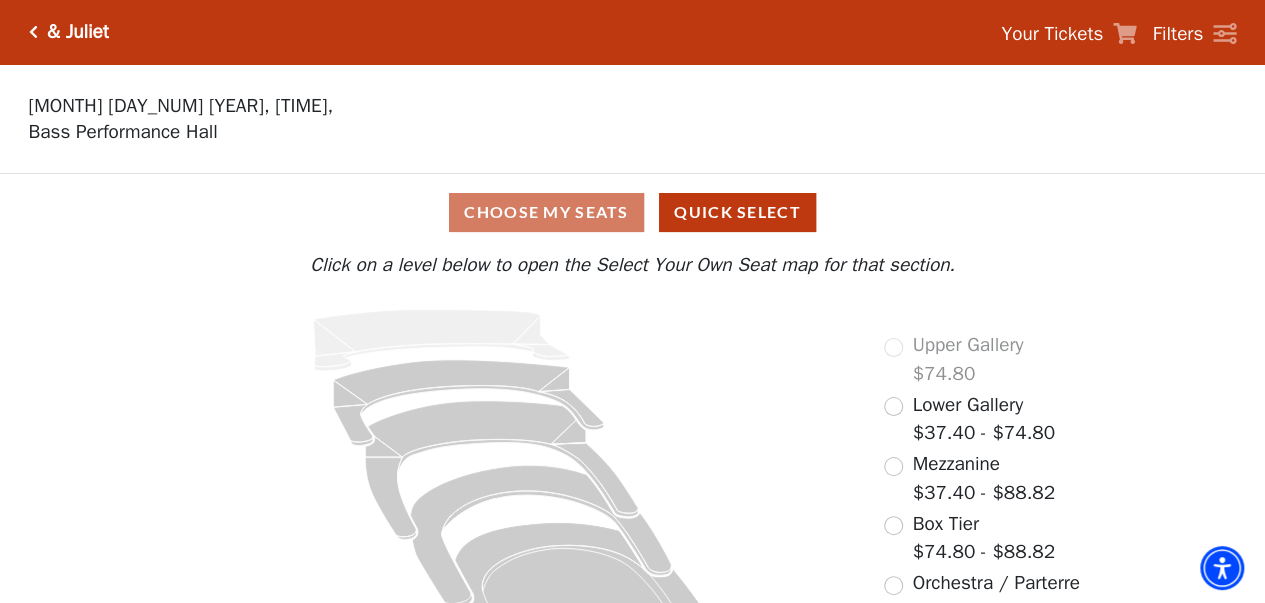 drag, startPoint x: 1258, startPoint y: 204, endPoint x: 1268, endPoint y: 229, distance: 26.925823 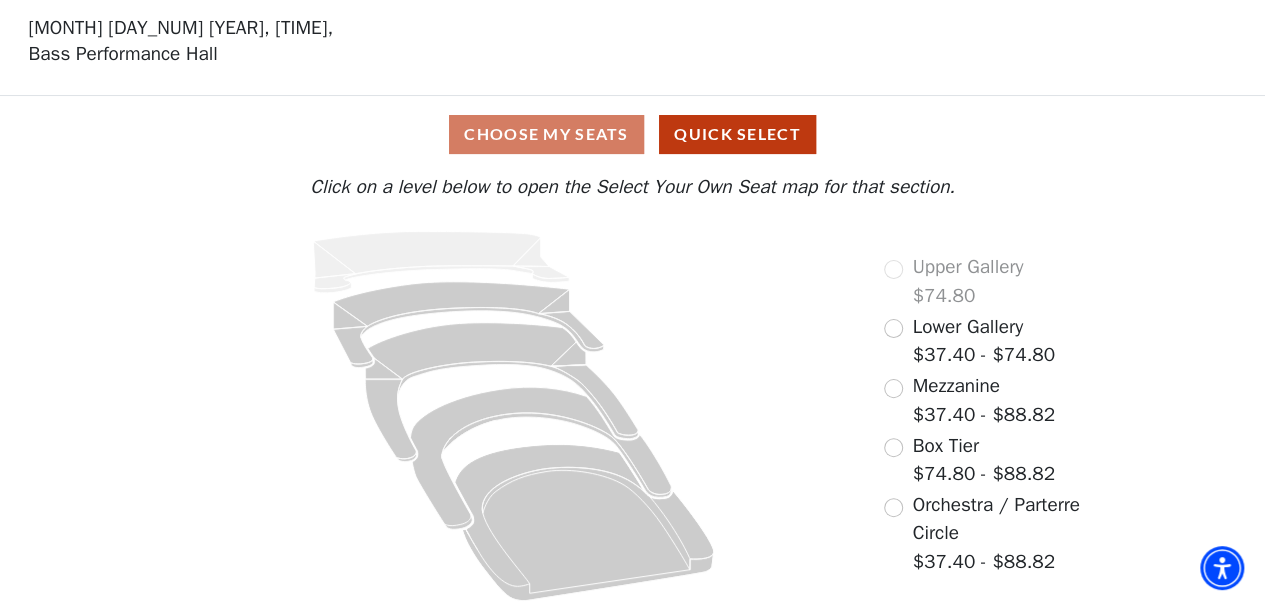 scroll, scrollTop: 84, scrollLeft: 0, axis: vertical 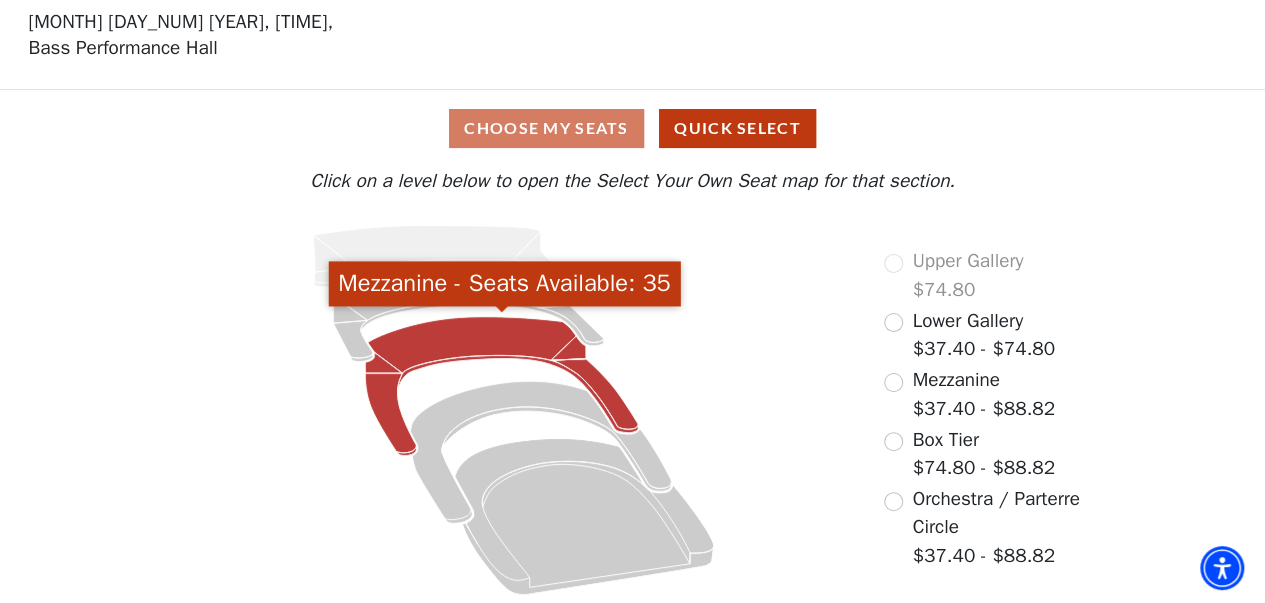 click 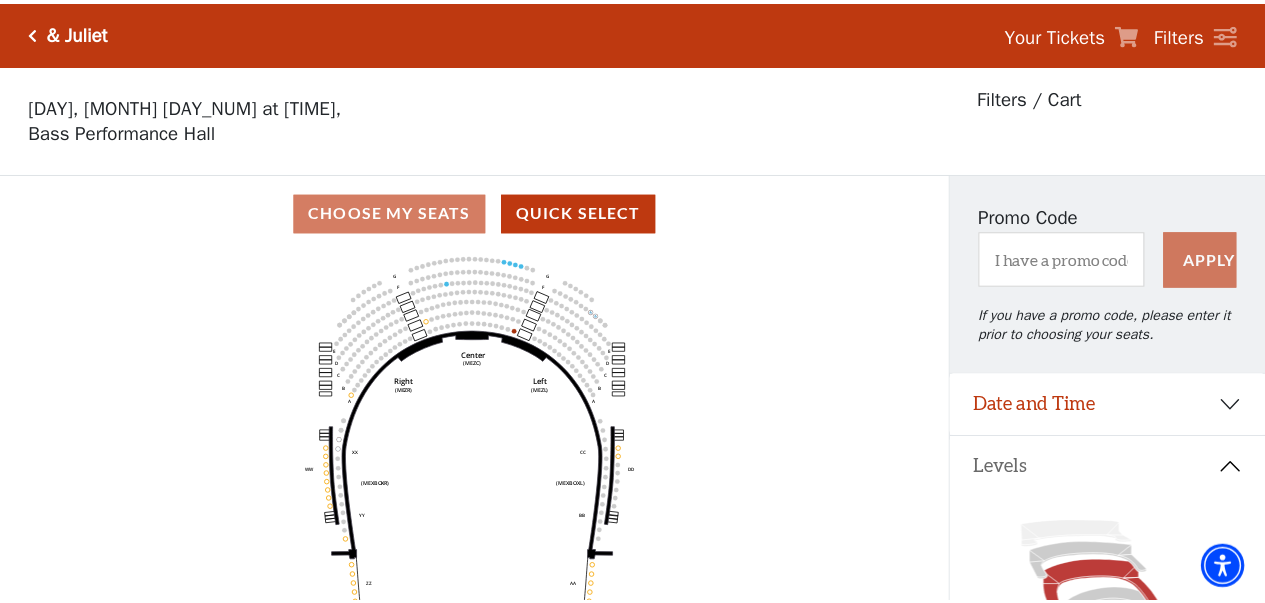 scroll, scrollTop: 92, scrollLeft: 0, axis: vertical 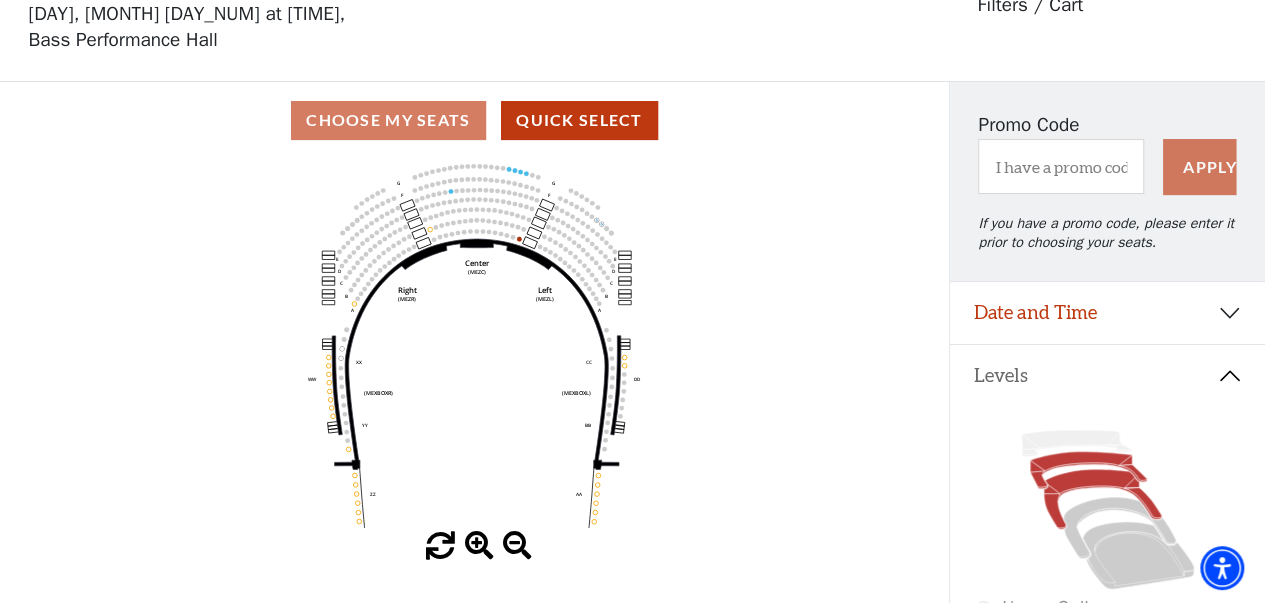 click 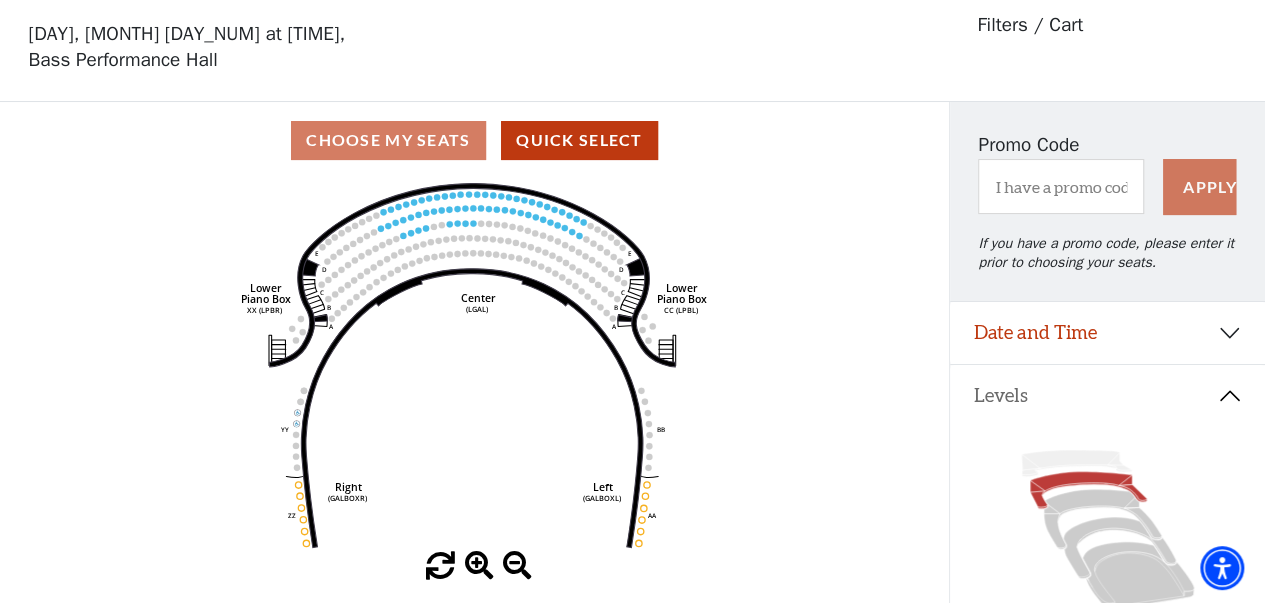 scroll, scrollTop: 92, scrollLeft: 0, axis: vertical 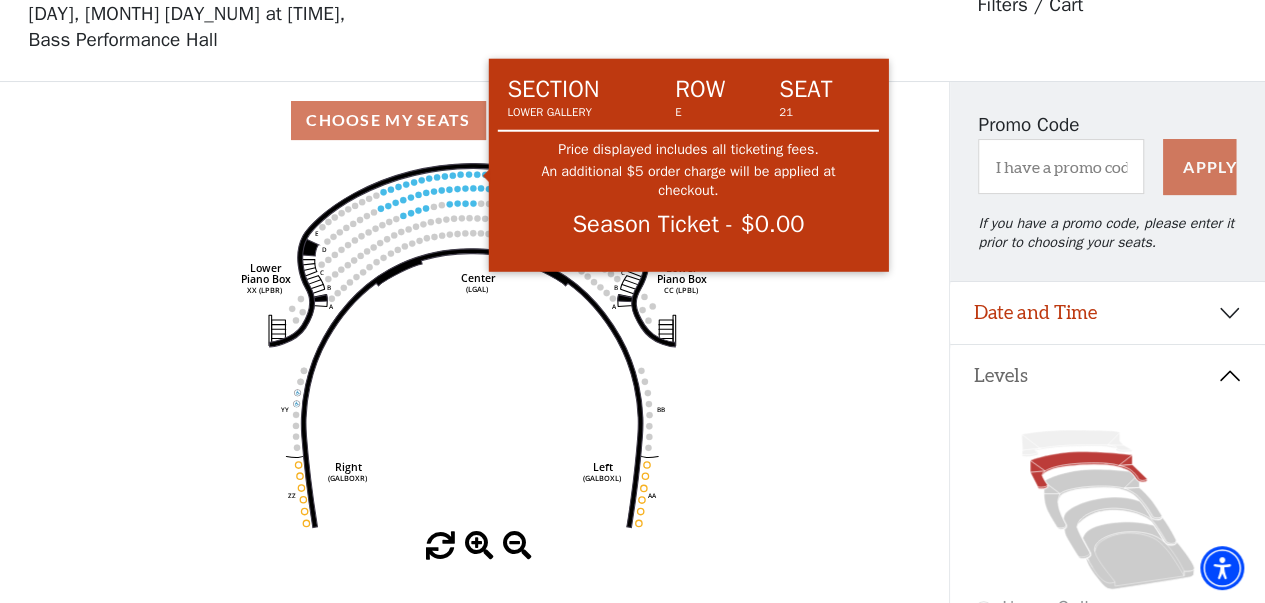 click 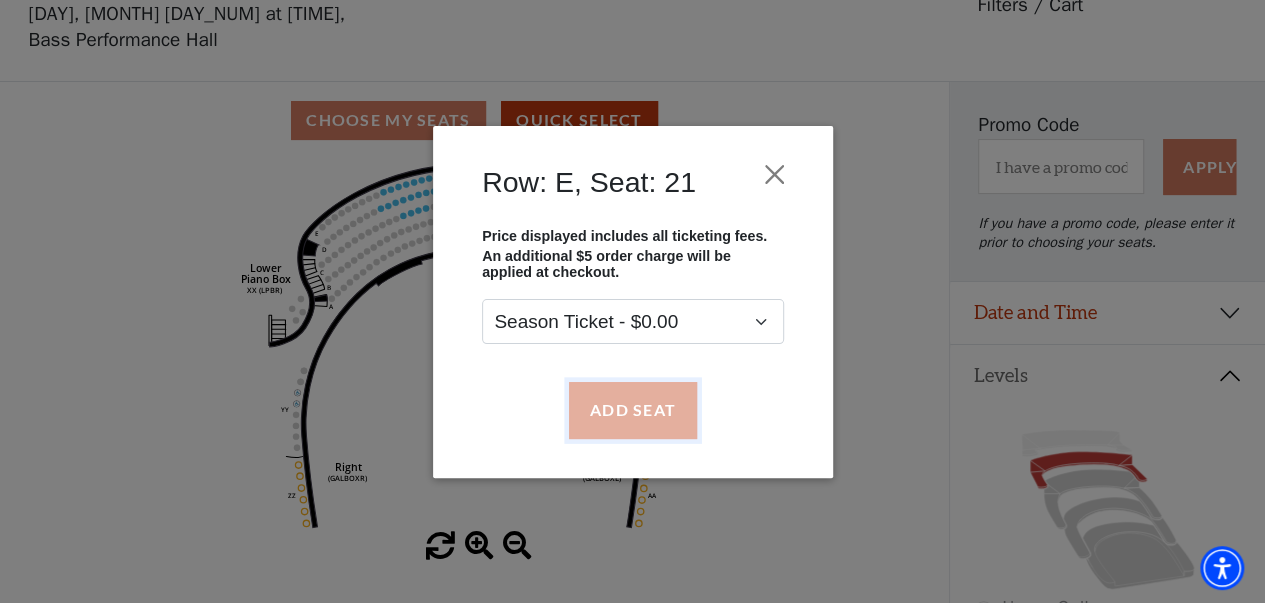 click on "Add Seat" at bounding box center [632, 410] 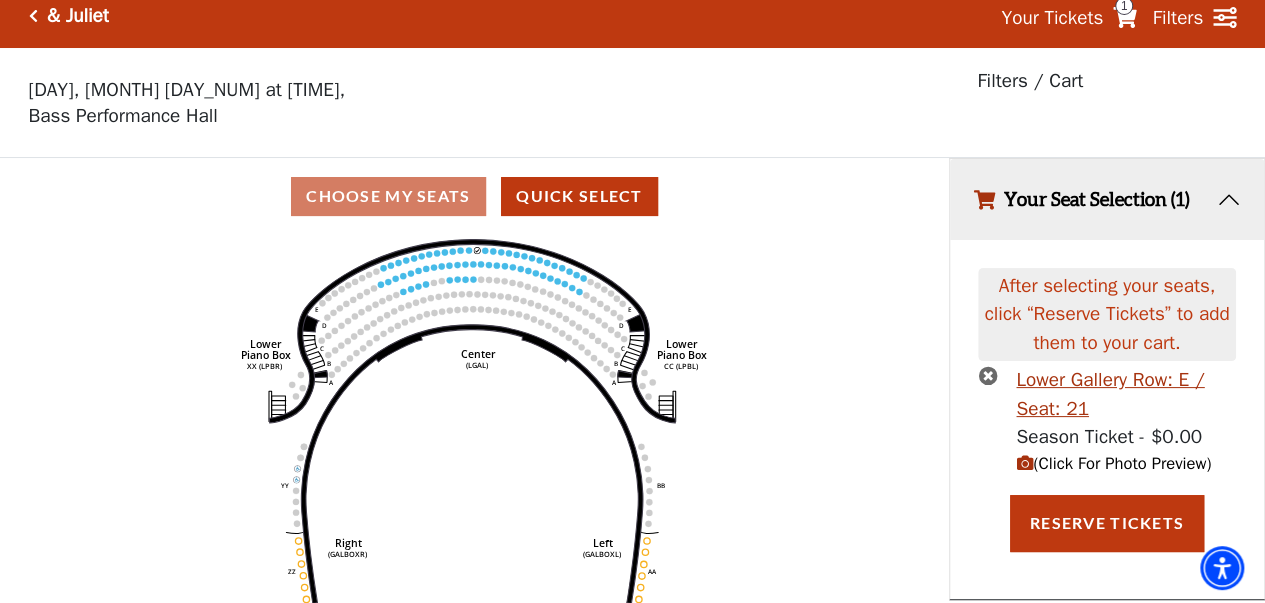 scroll, scrollTop: 0, scrollLeft: 0, axis: both 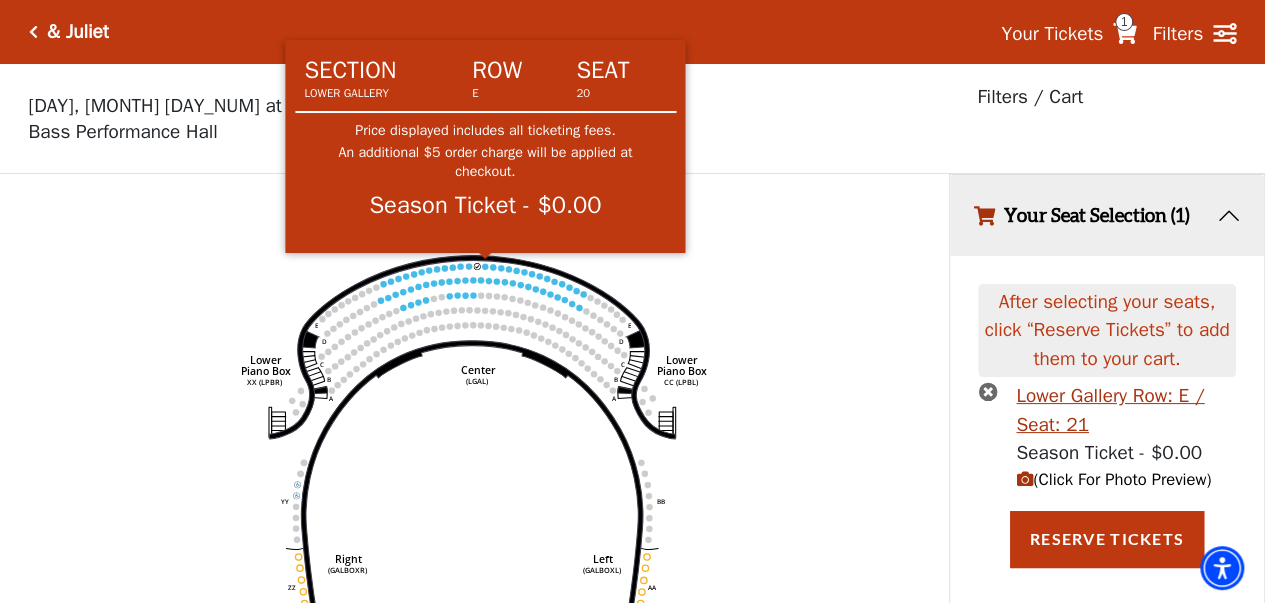click 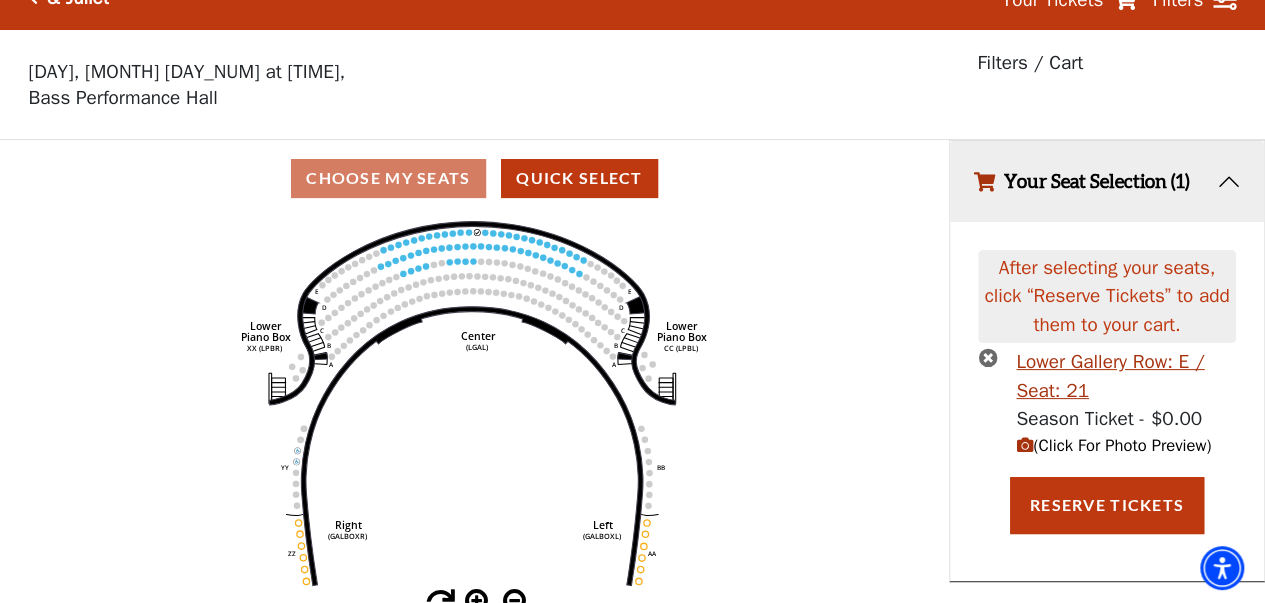 scroll, scrollTop: 46, scrollLeft: 0, axis: vertical 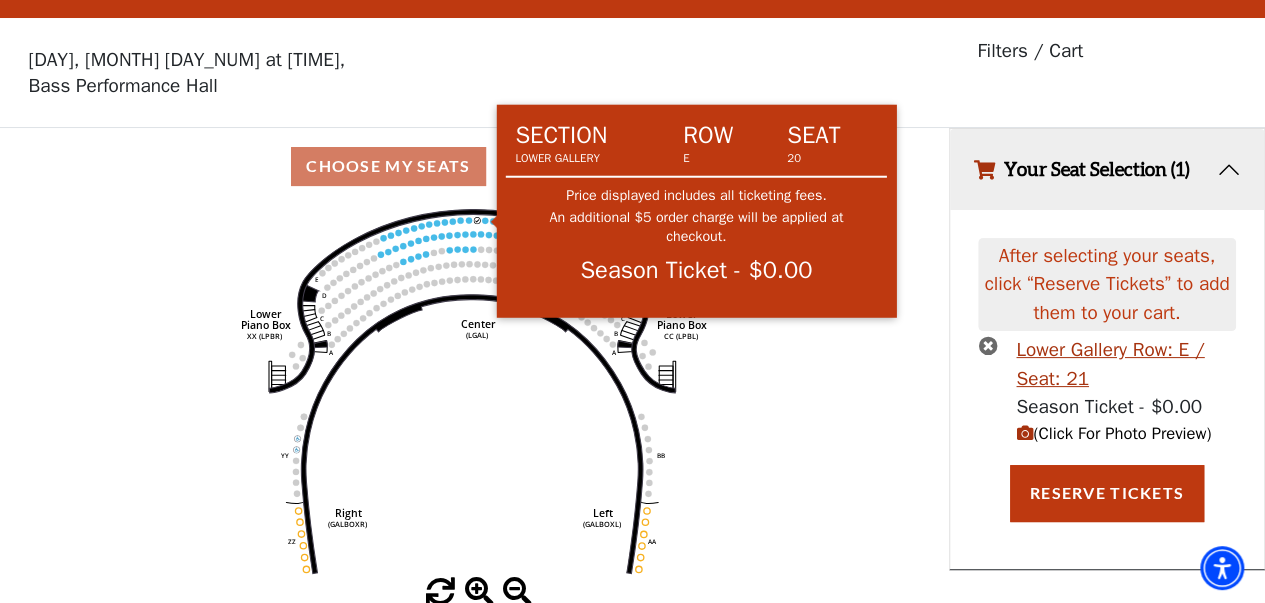 click 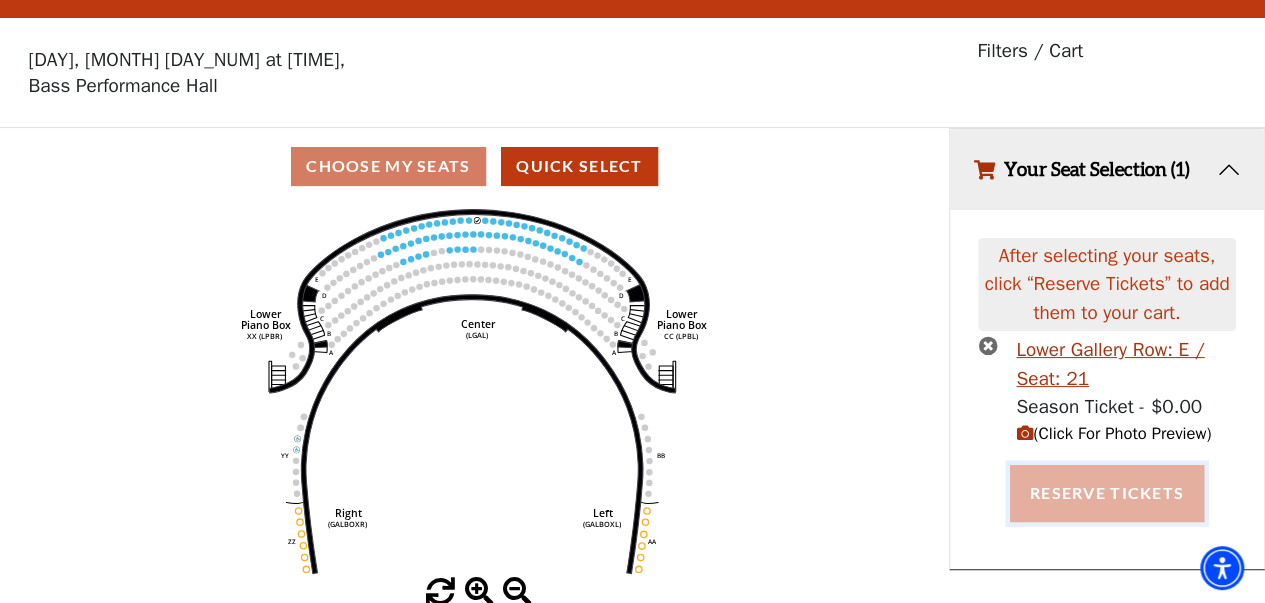 click on "Reserve Tickets" at bounding box center (1107, 493) 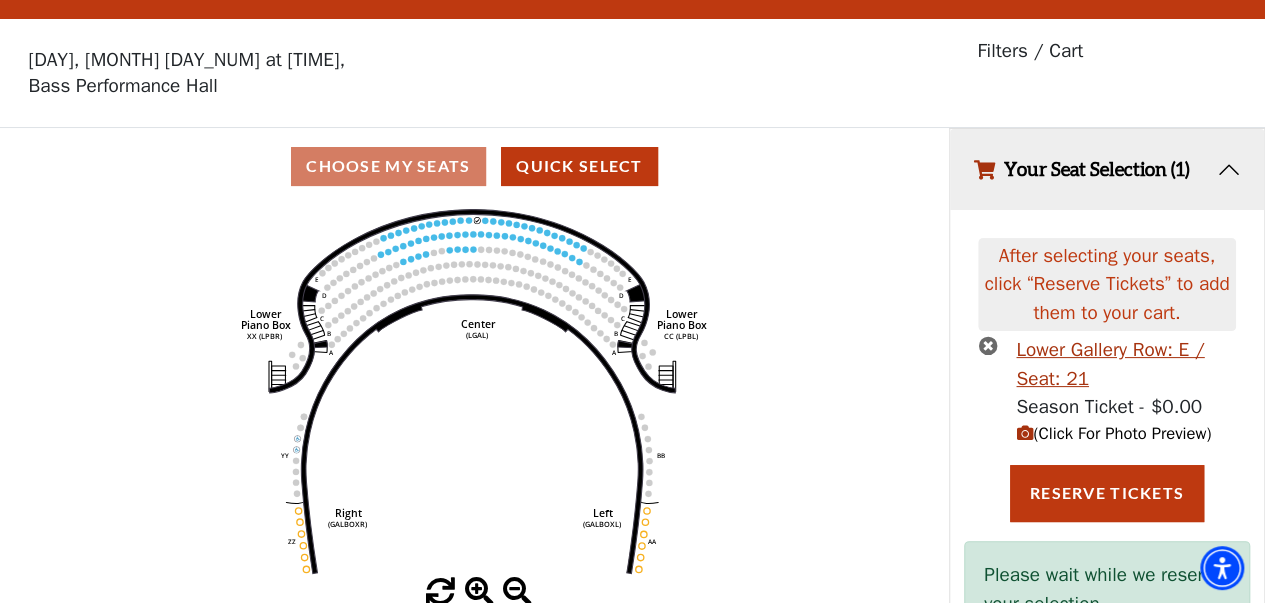 scroll, scrollTop: 124, scrollLeft: 0, axis: vertical 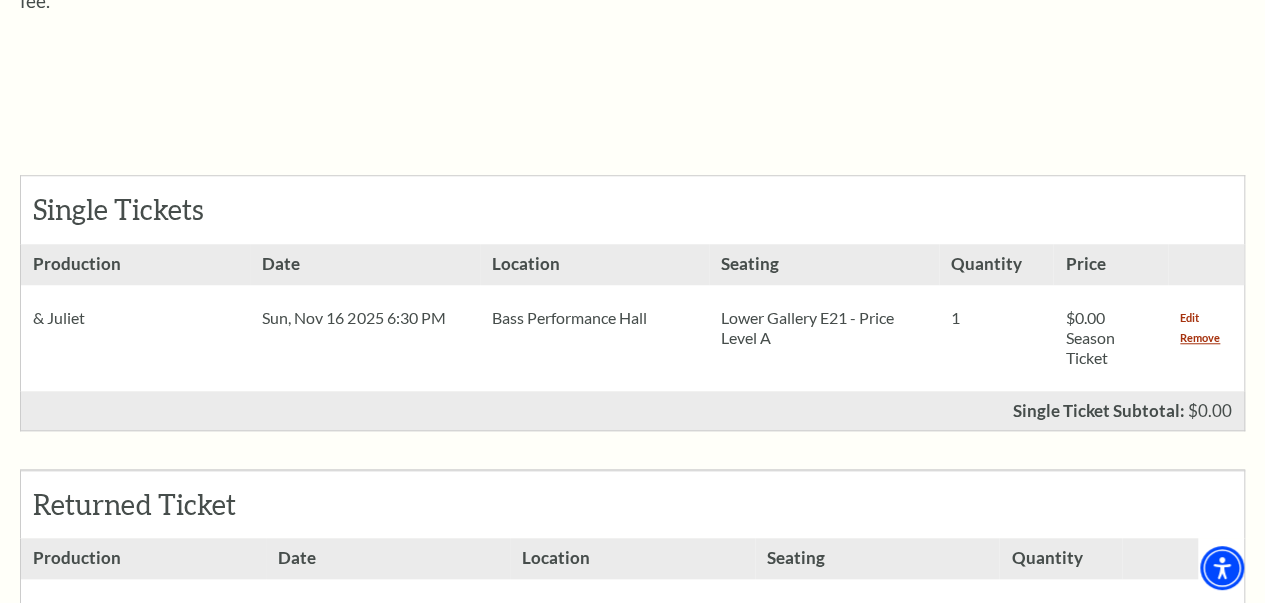 click on "Edit" at bounding box center [1189, 318] 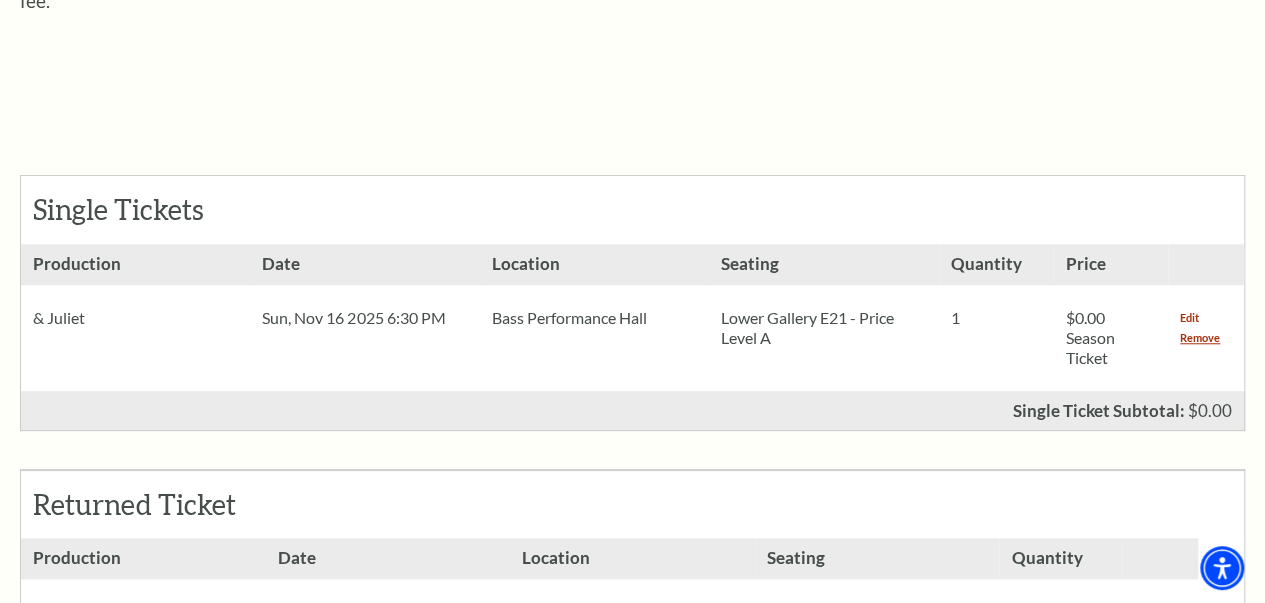 scroll, scrollTop: 138, scrollLeft: 0, axis: vertical 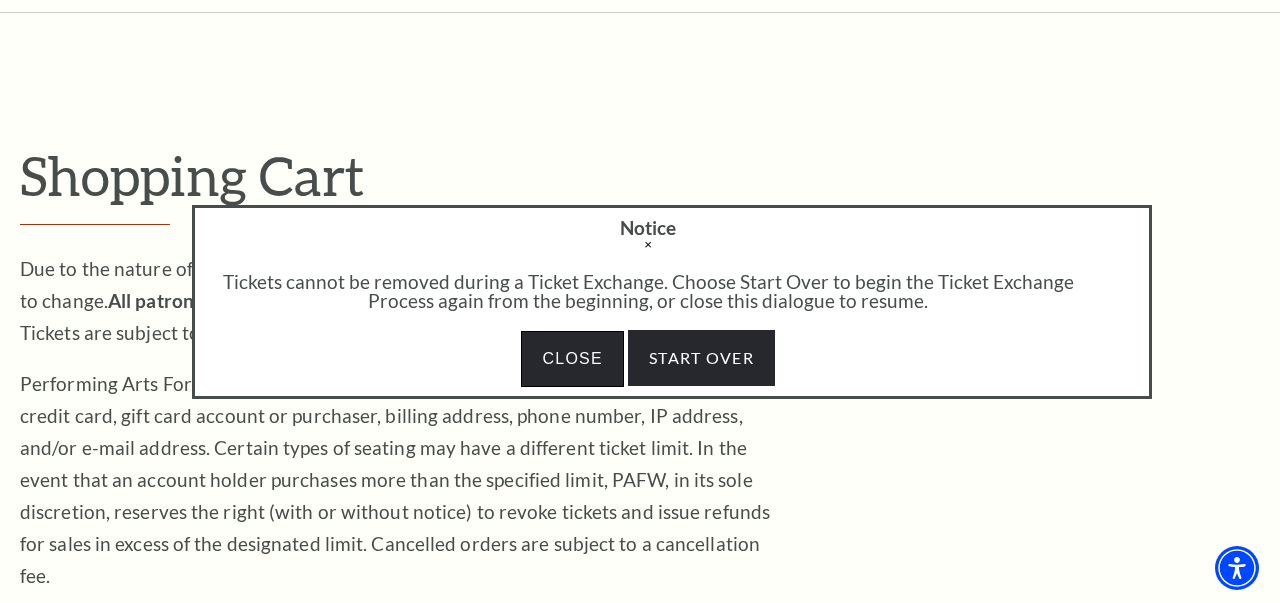 click on "Close" at bounding box center [572, 359] 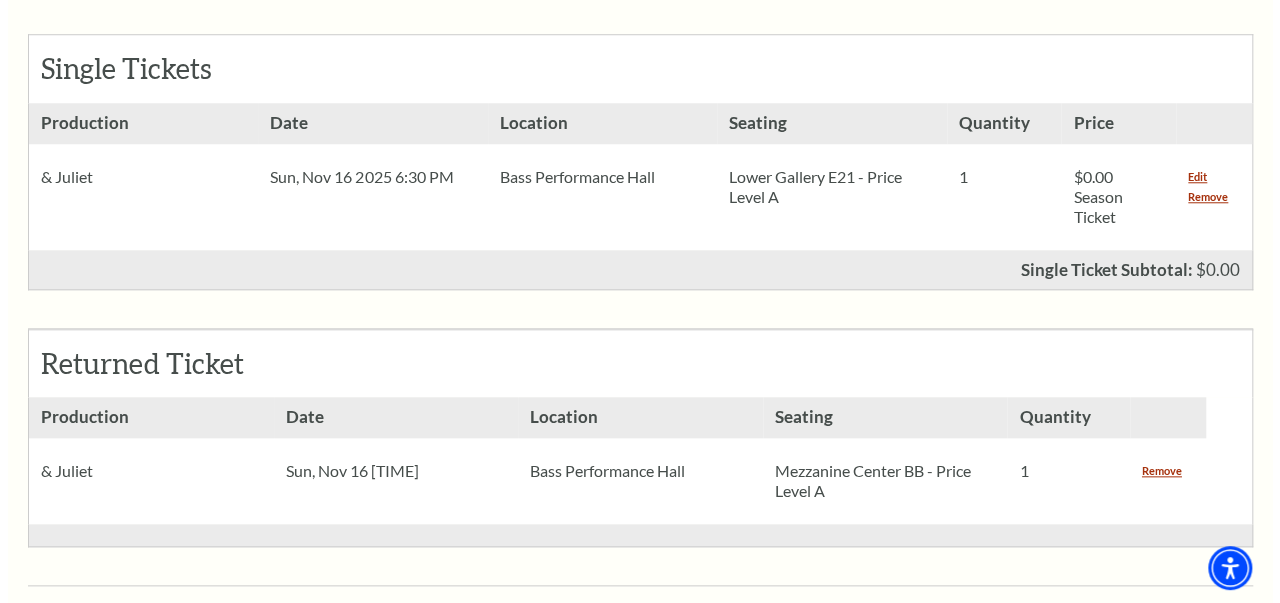 scroll, scrollTop: 840, scrollLeft: 0, axis: vertical 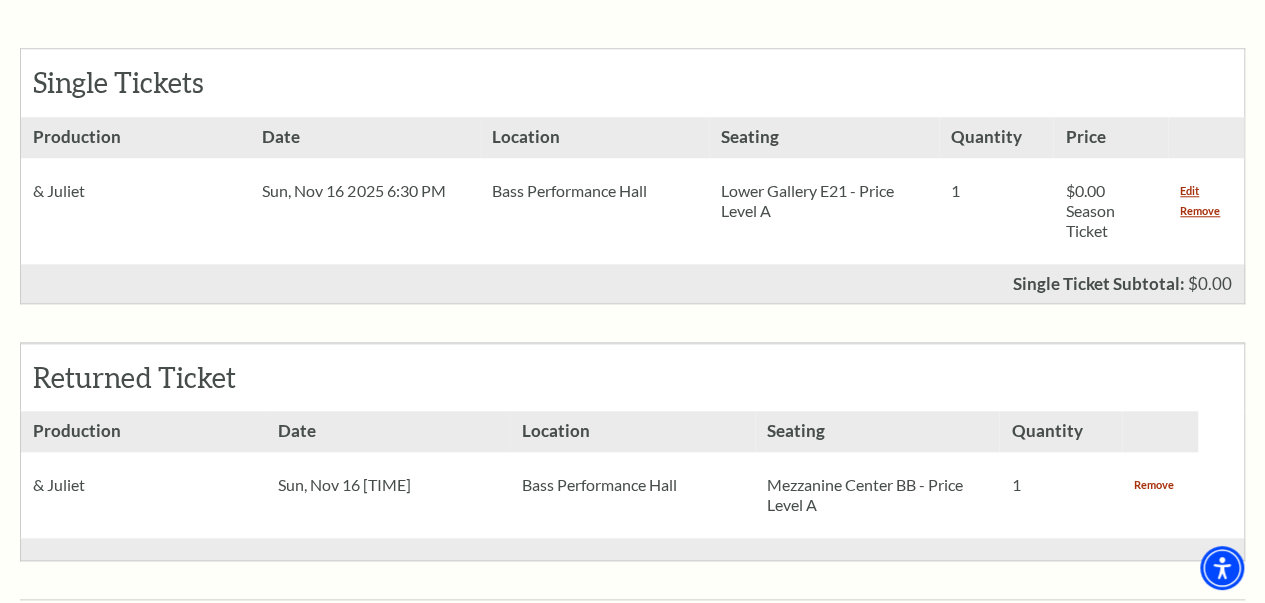 click on "Remove" at bounding box center [1154, 485] 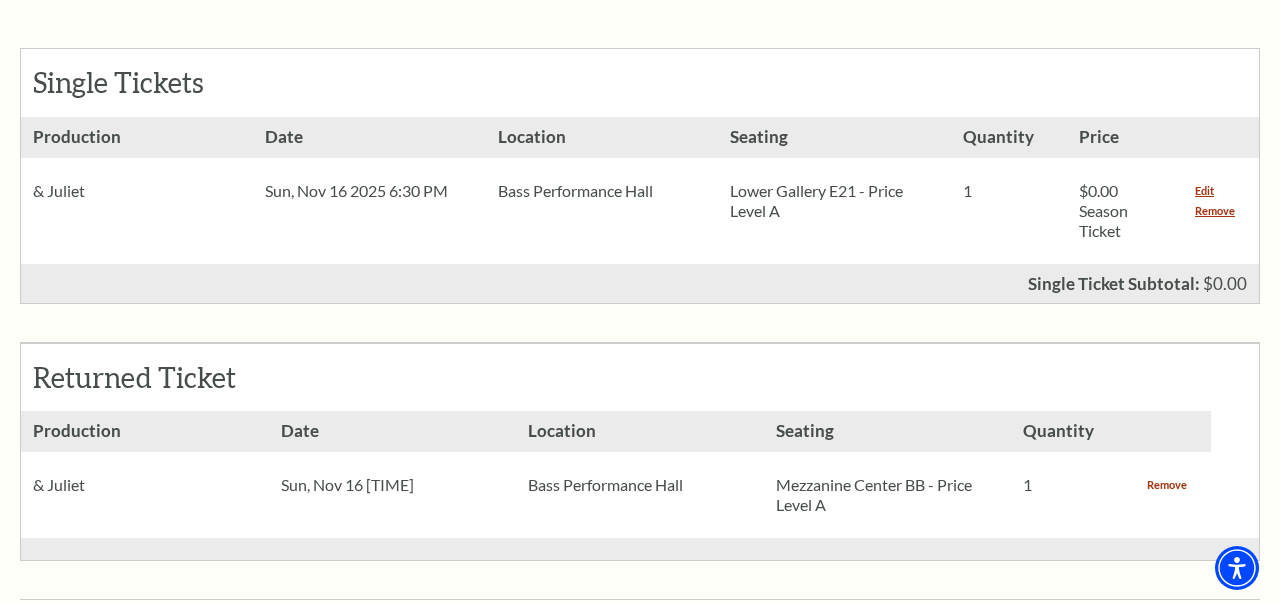 scroll, scrollTop: 138, scrollLeft: 0, axis: vertical 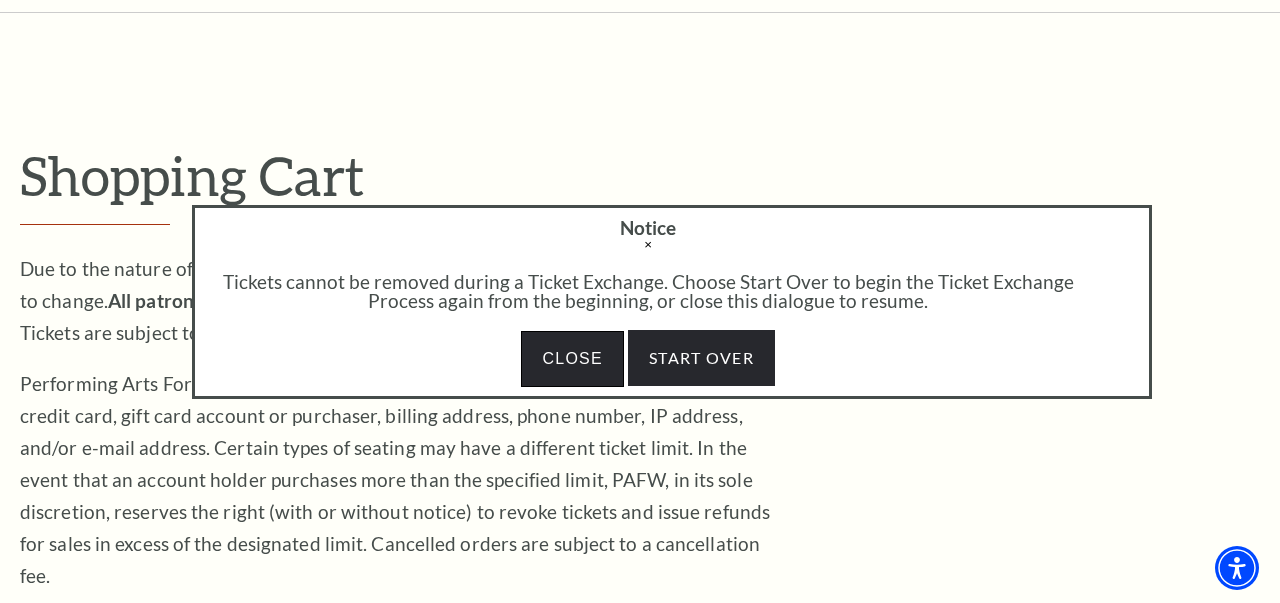 click on "Close" at bounding box center (572, 359) 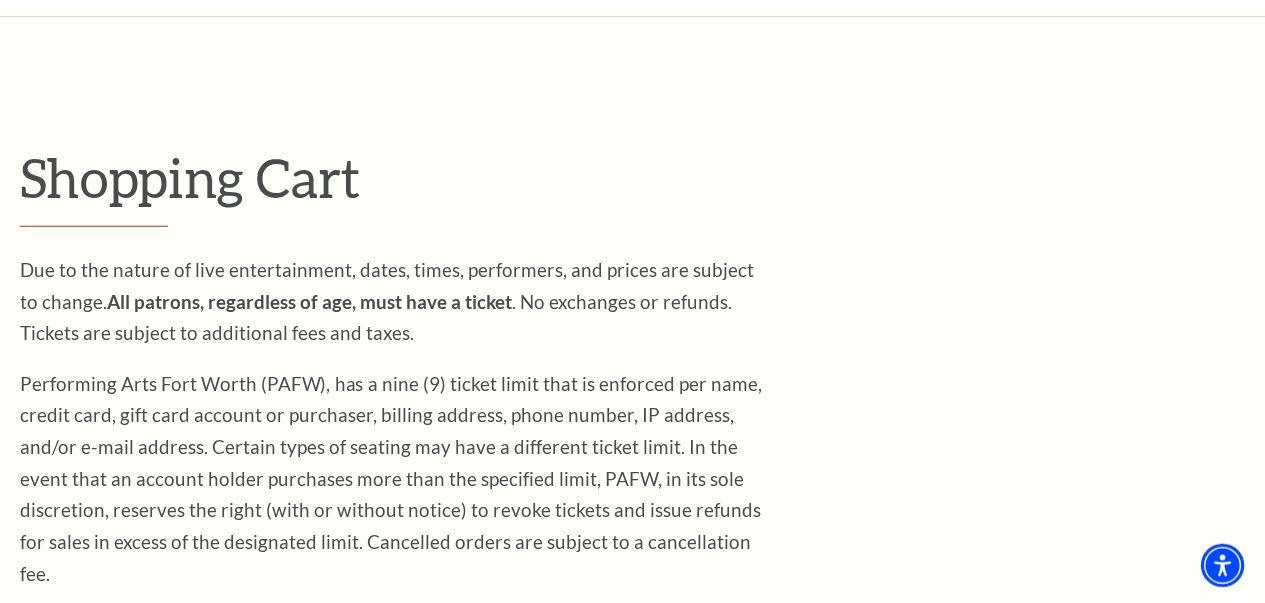 scroll, scrollTop: 990, scrollLeft: 0, axis: vertical 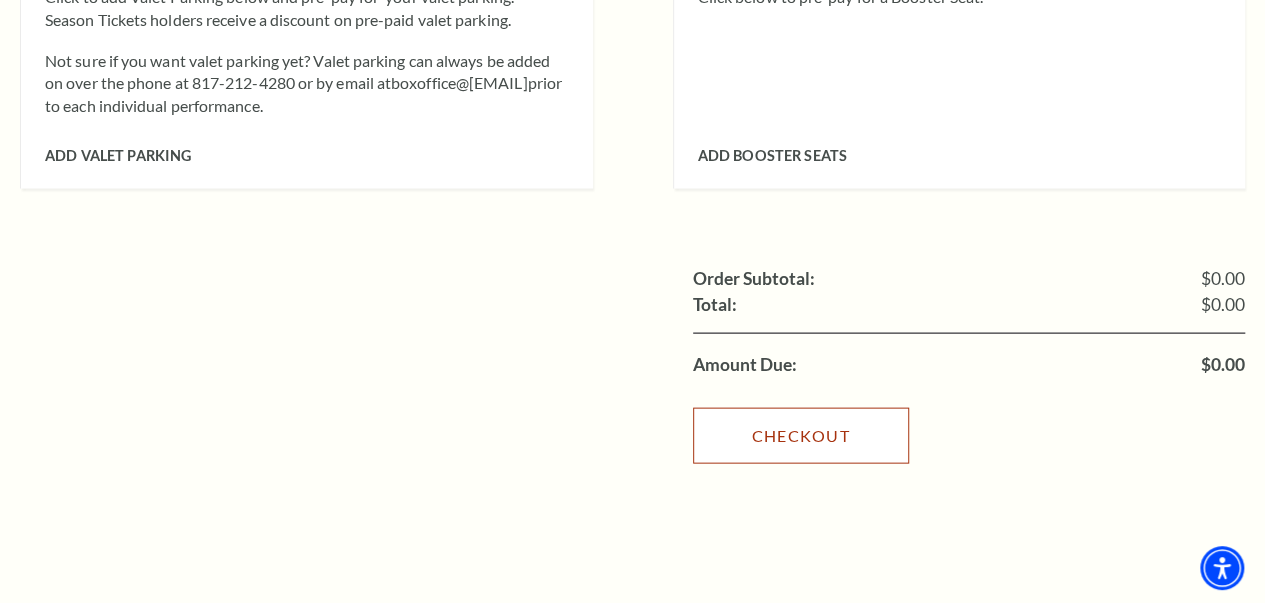 click on "Checkout" at bounding box center [801, 436] 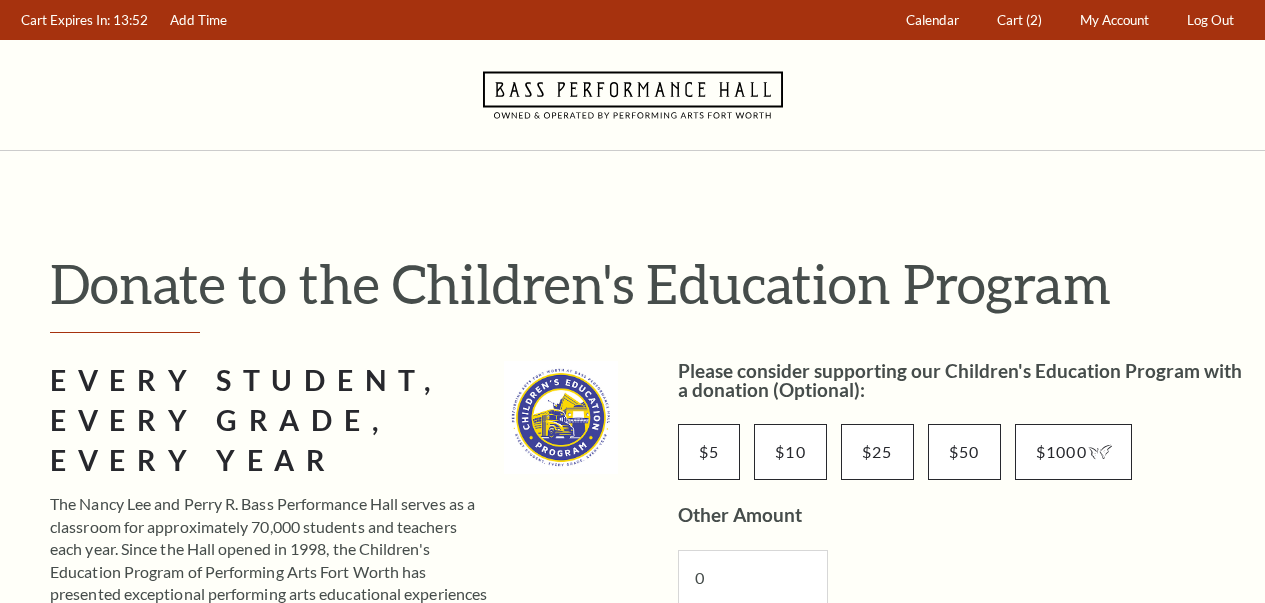 scroll, scrollTop: 0, scrollLeft: 0, axis: both 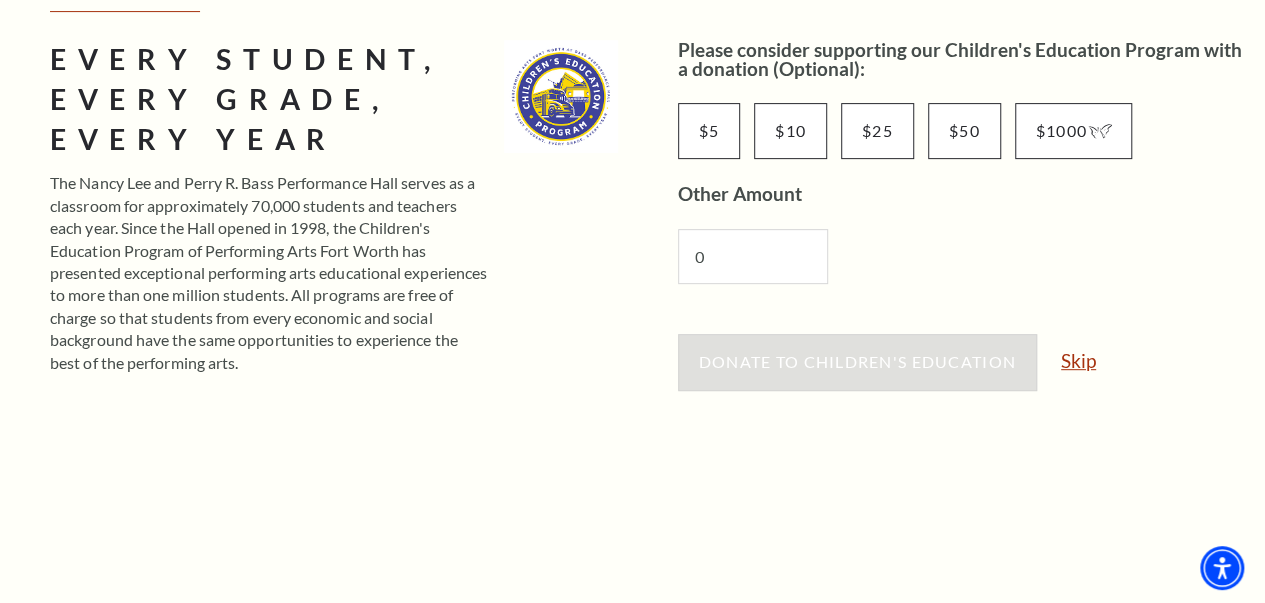 click on "Skip" at bounding box center [1078, 360] 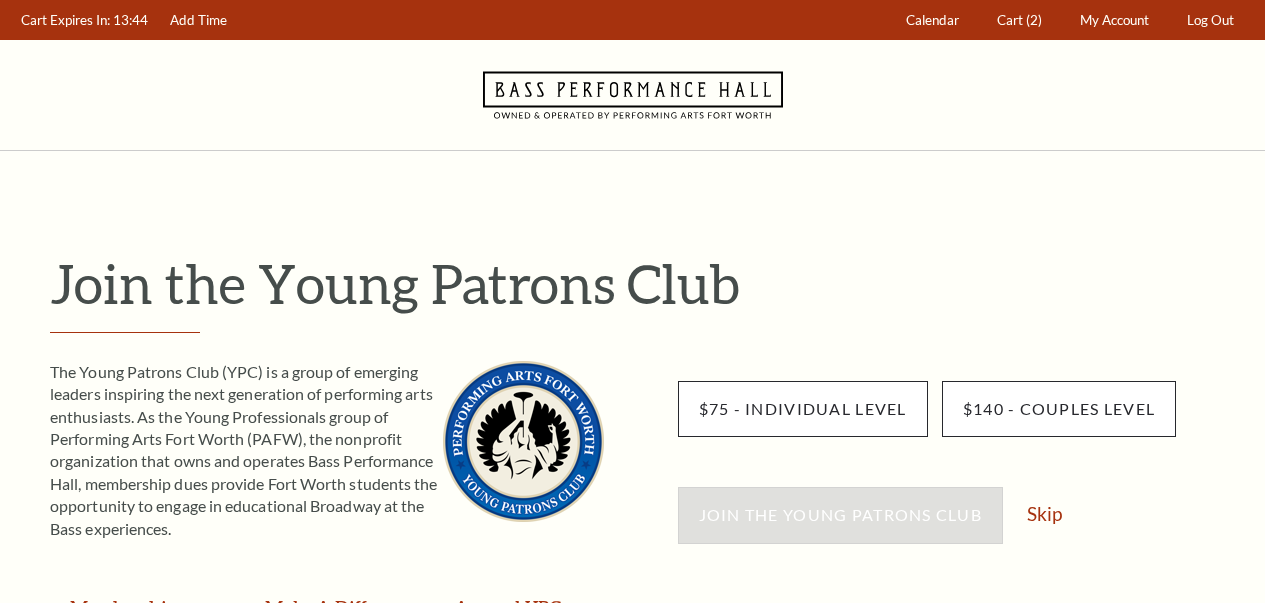 scroll, scrollTop: 0, scrollLeft: 0, axis: both 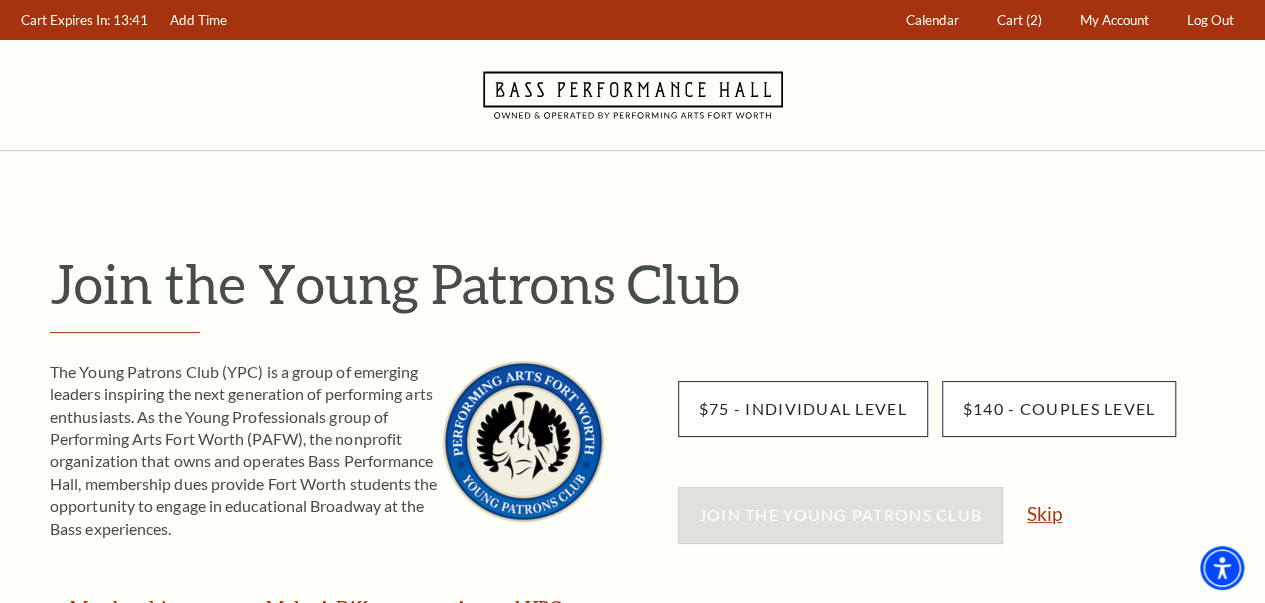 click on "Skip" at bounding box center (1044, 513) 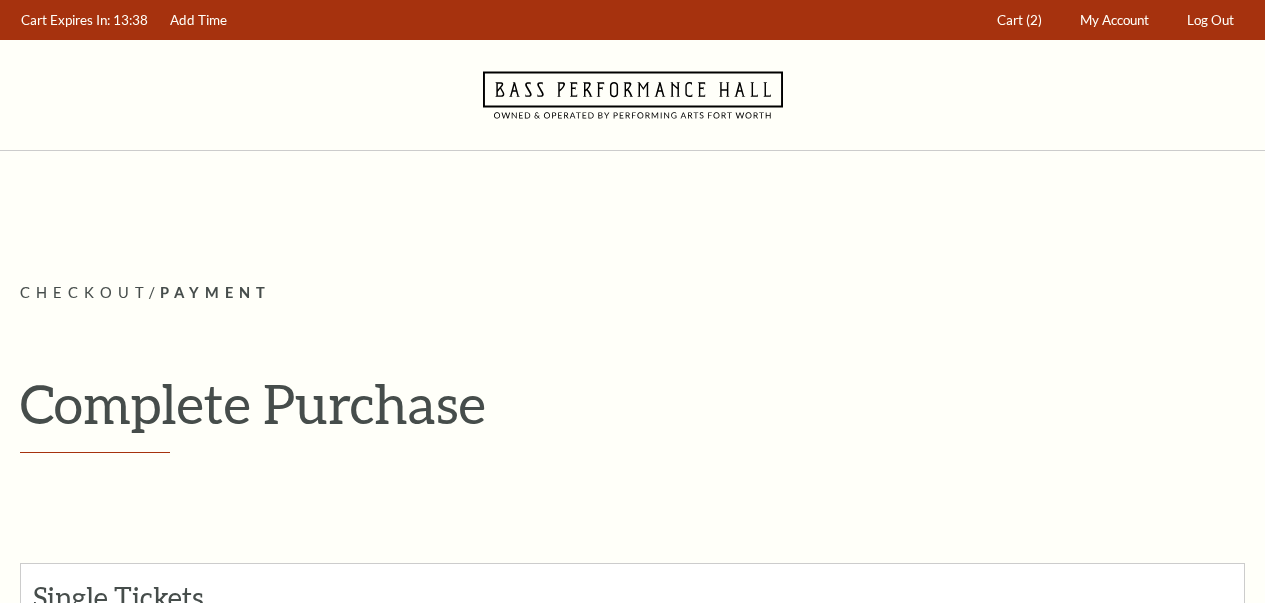 scroll, scrollTop: 0, scrollLeft: 0, axis: both 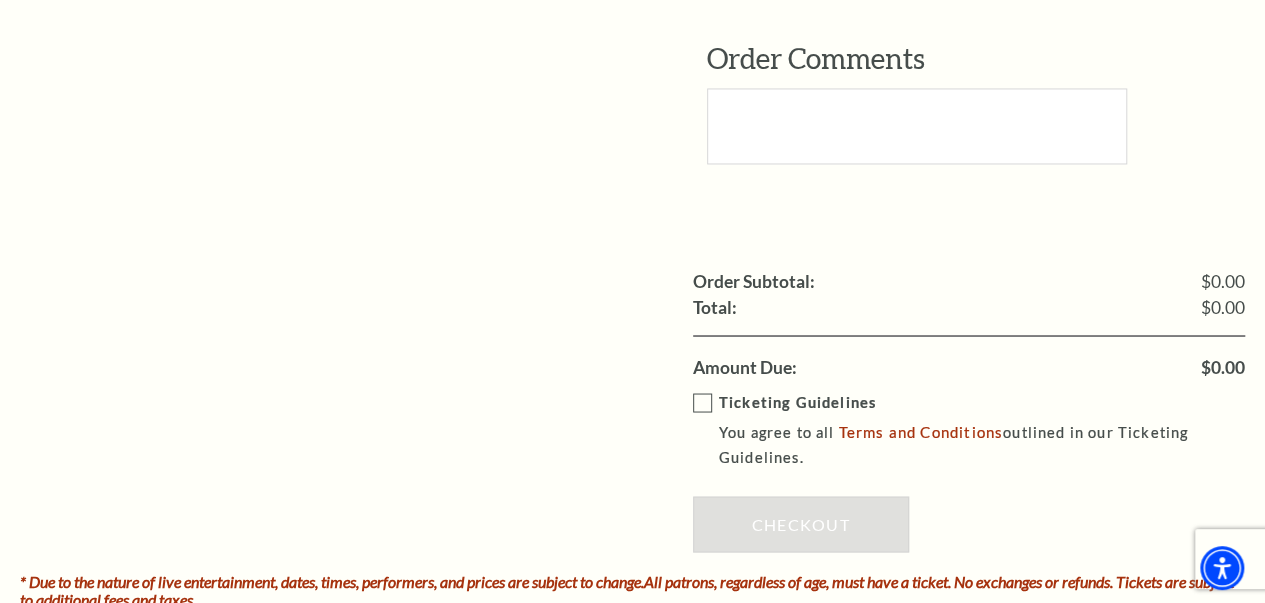 click on "Ticketing Guidelines
You agree to all   Terms and Conditions  outlined in our Ticketing Guidelines." at bounding box center (983, 430) 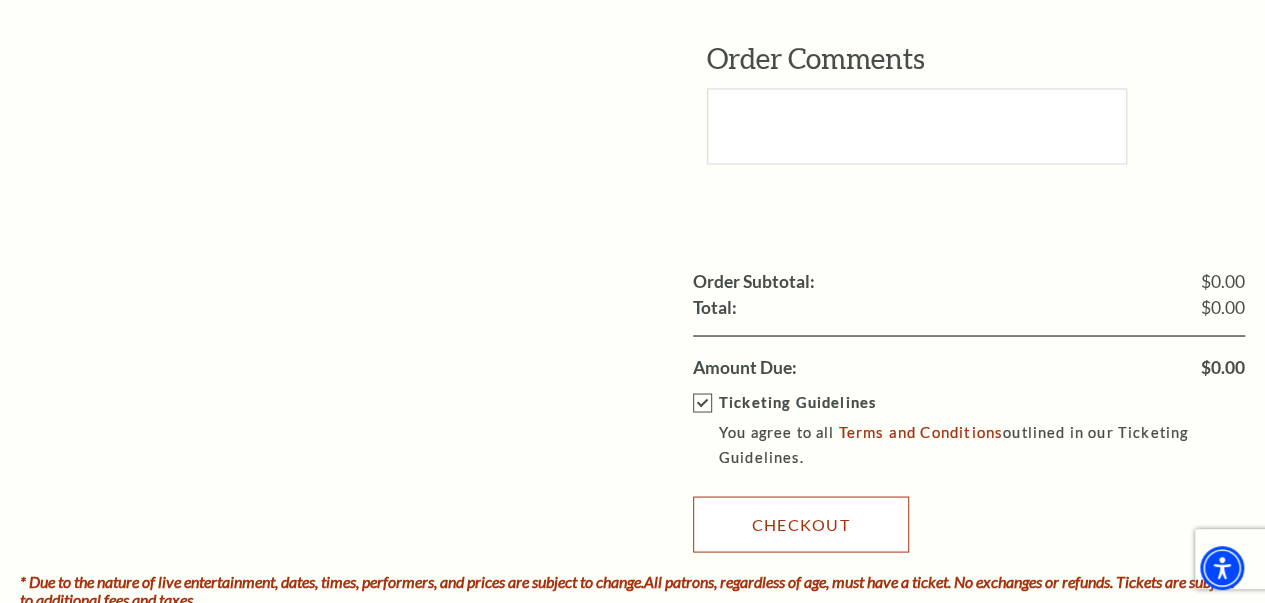 click on "Checkout" at bounding box center (801, 524) 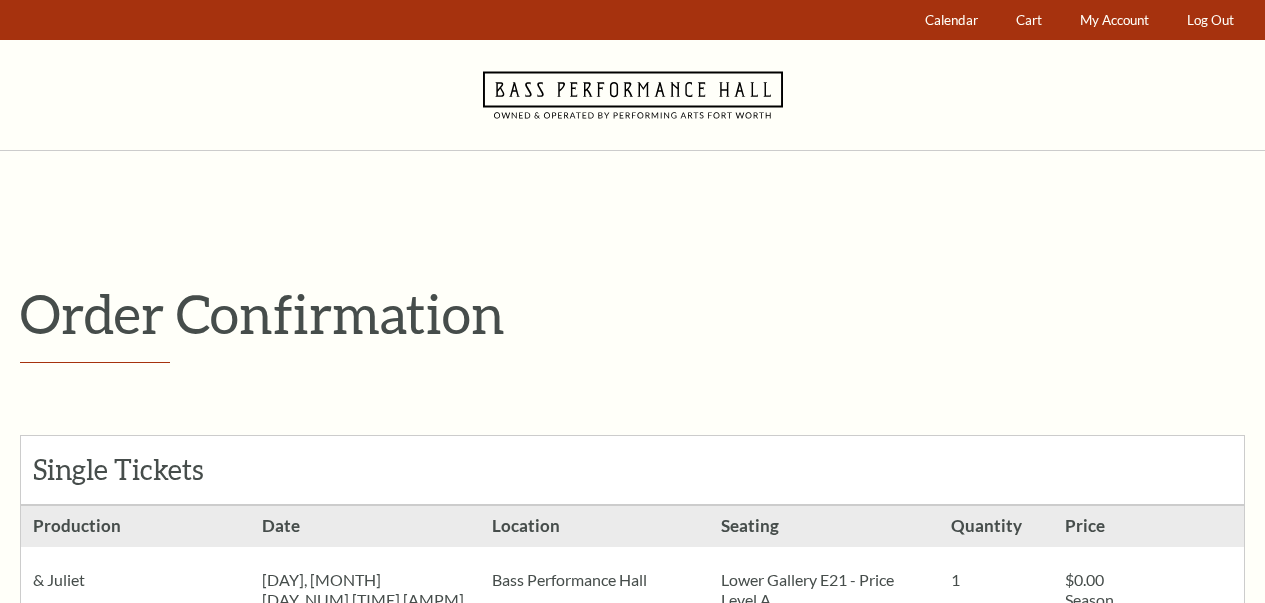 scroll, scrollTop: 0, scrollLeft: 0, axis: both 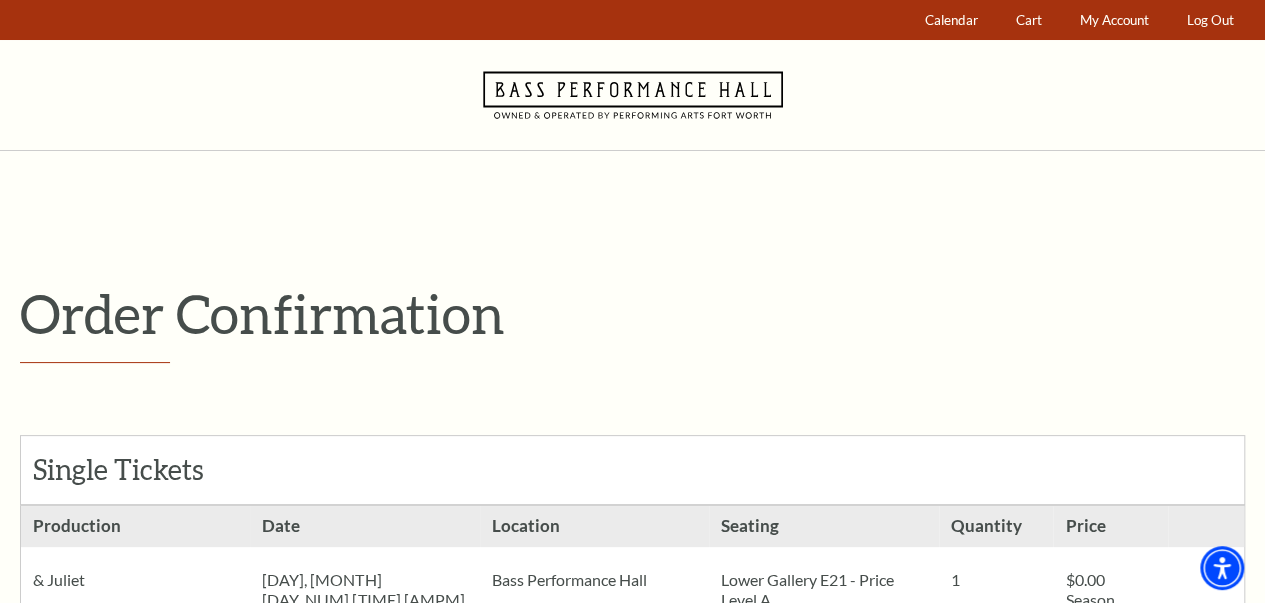 click 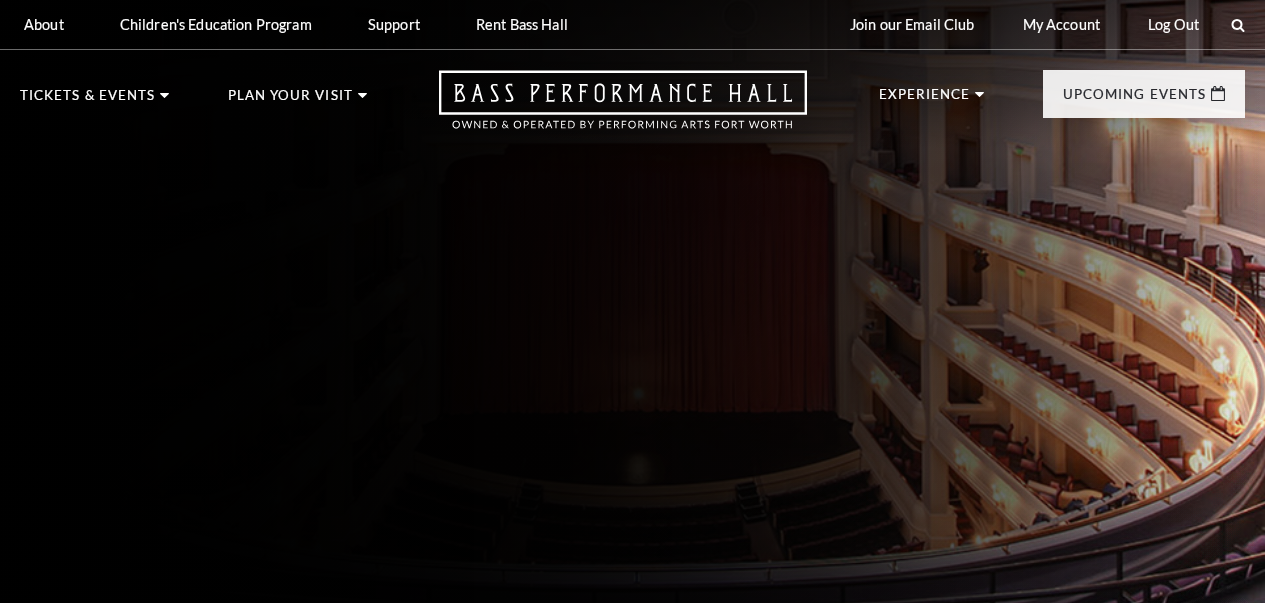scroll, scrollTop: 0, scrollLeft: 0, axis: both 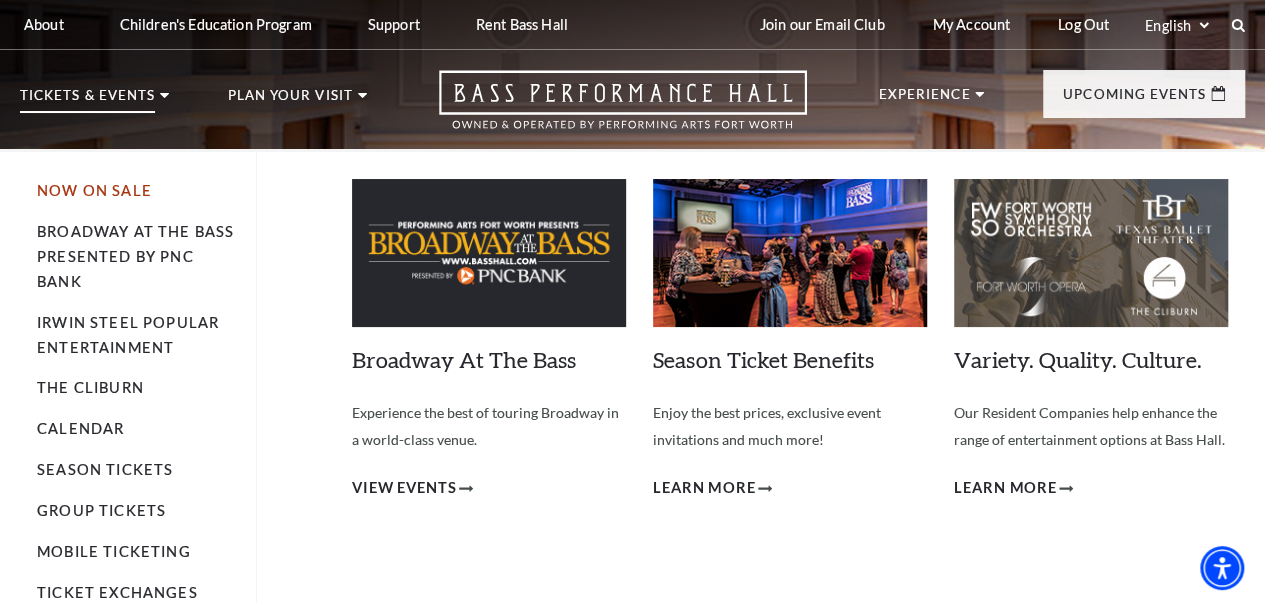 click on "Now On Sale" at bounding box center [94, 190] 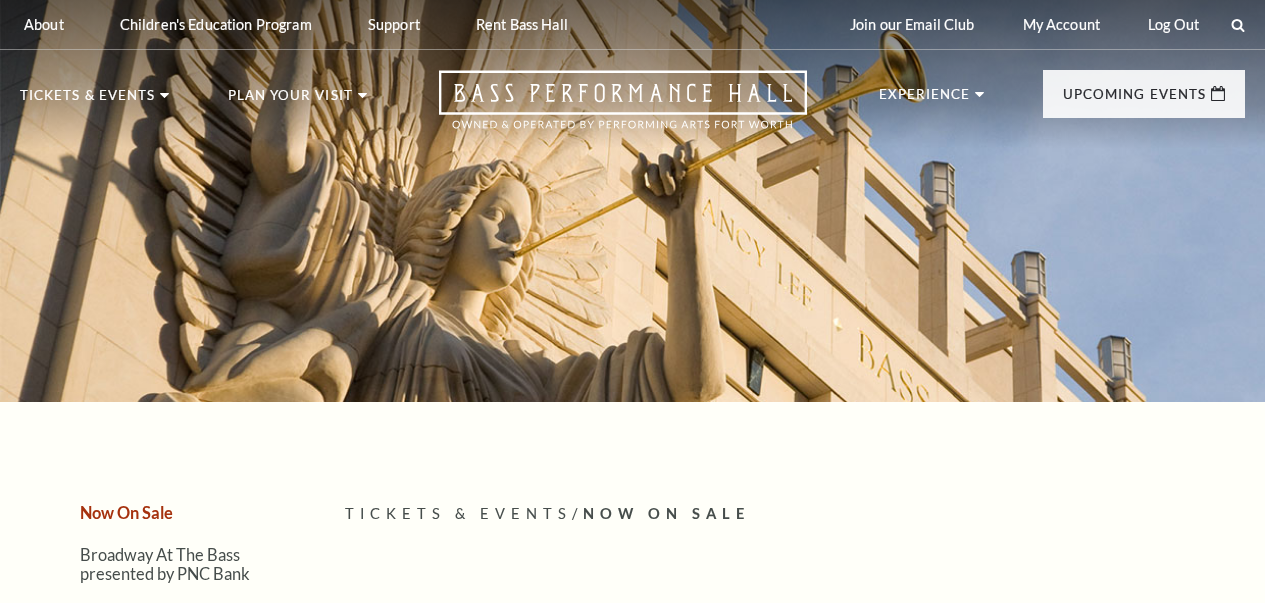 scroll, scrollTop: 0, scrollLeft: 0, axis: both 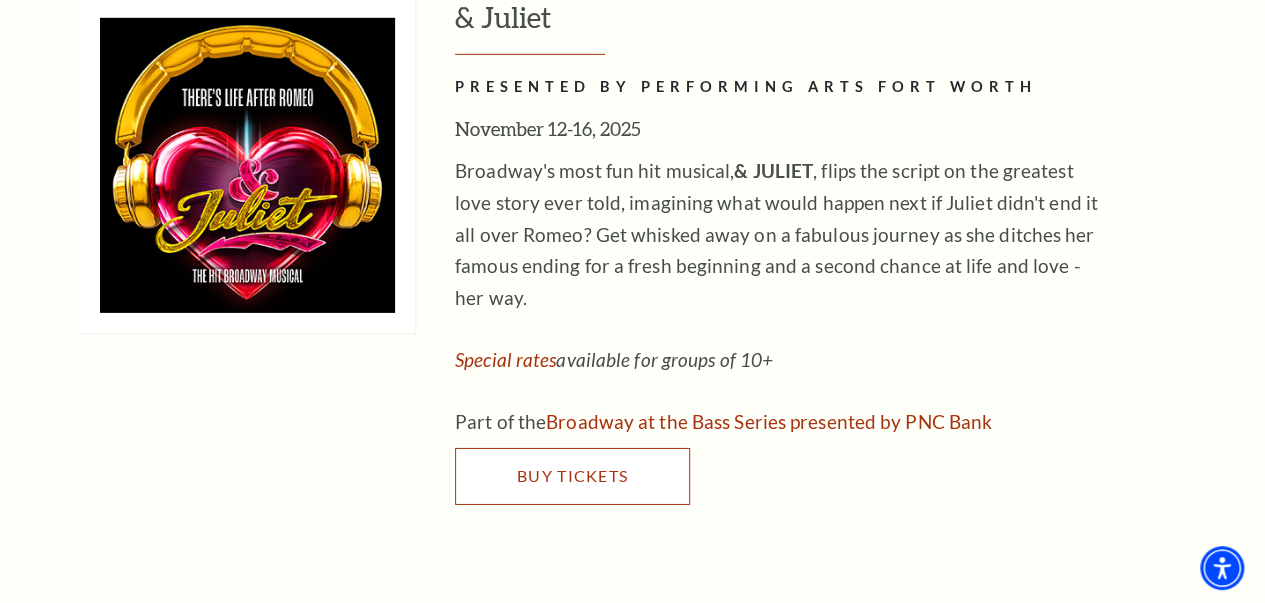 click on "Buy Tickets" at bounding box center (572, 475) 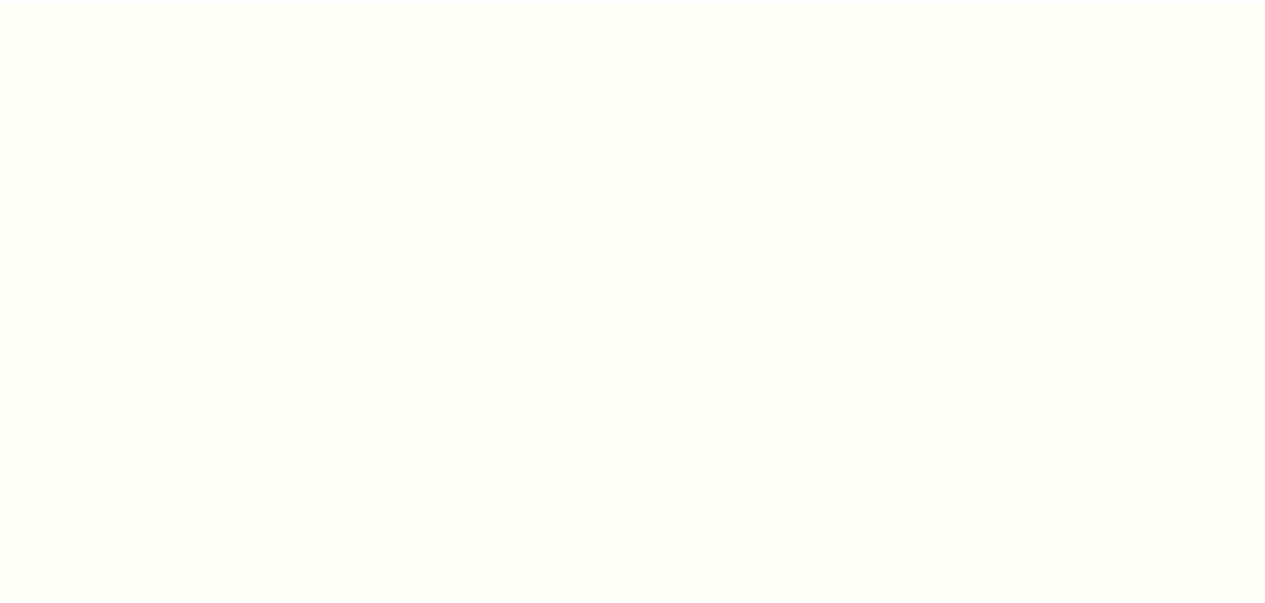 scroll, scrollTop: 0, scrollLeft: 0, axis: both 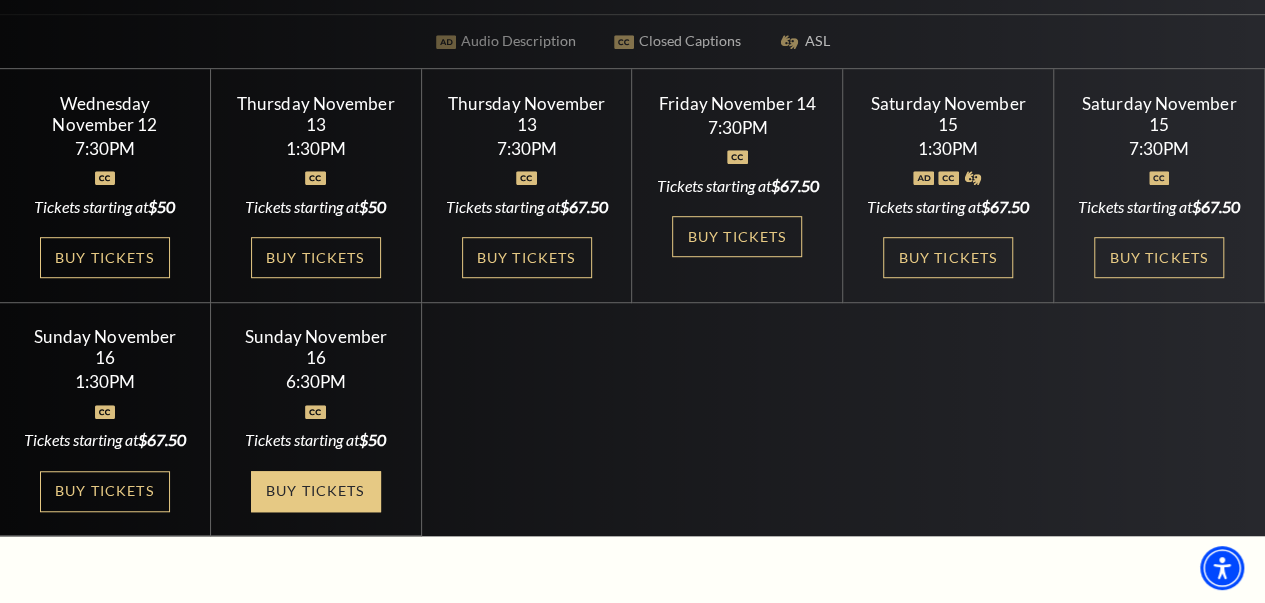 click on "Buy Tickets" at bounding box center [316, 491] 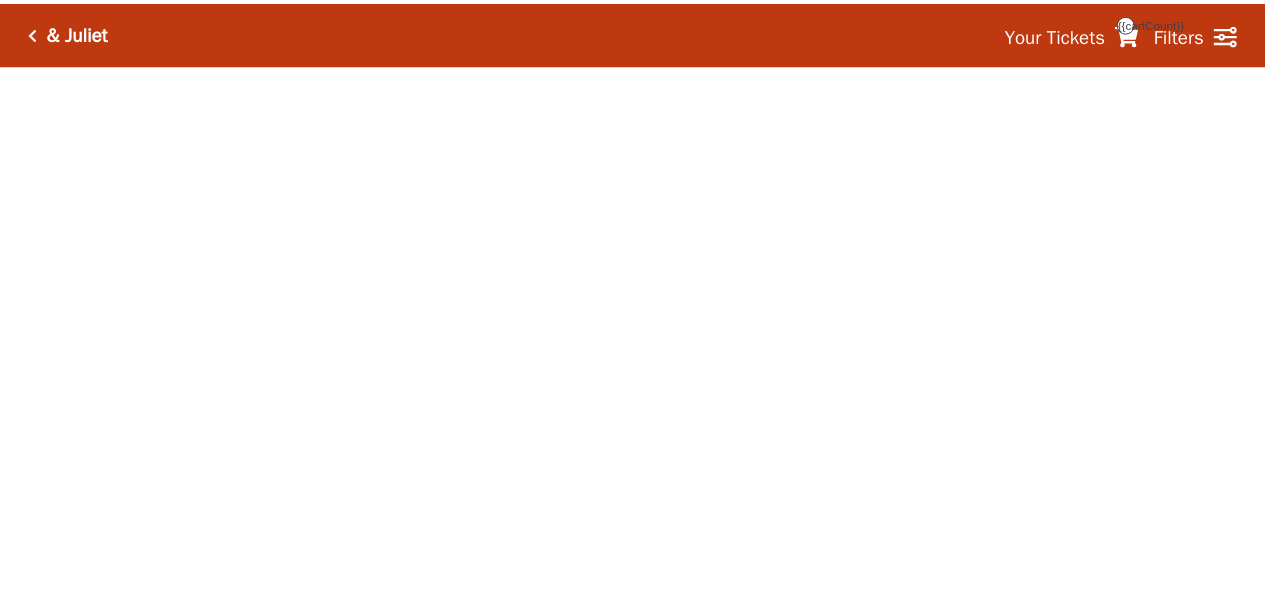 scroll, scrollTop: 0, scrollLeft: 0, axis: both 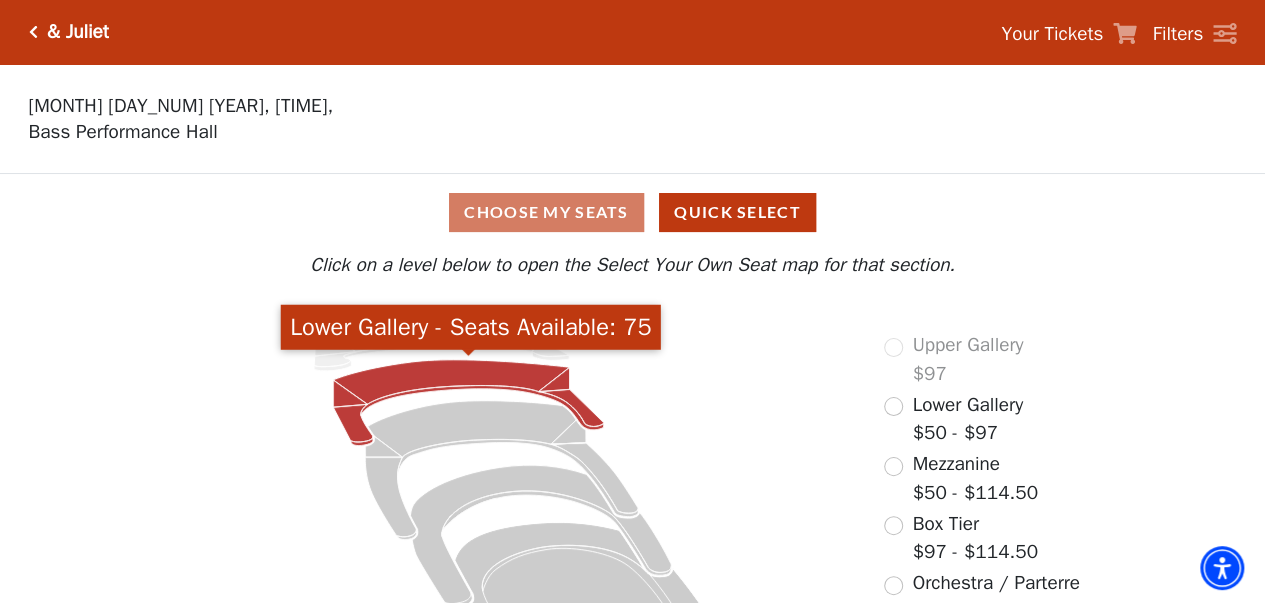 click 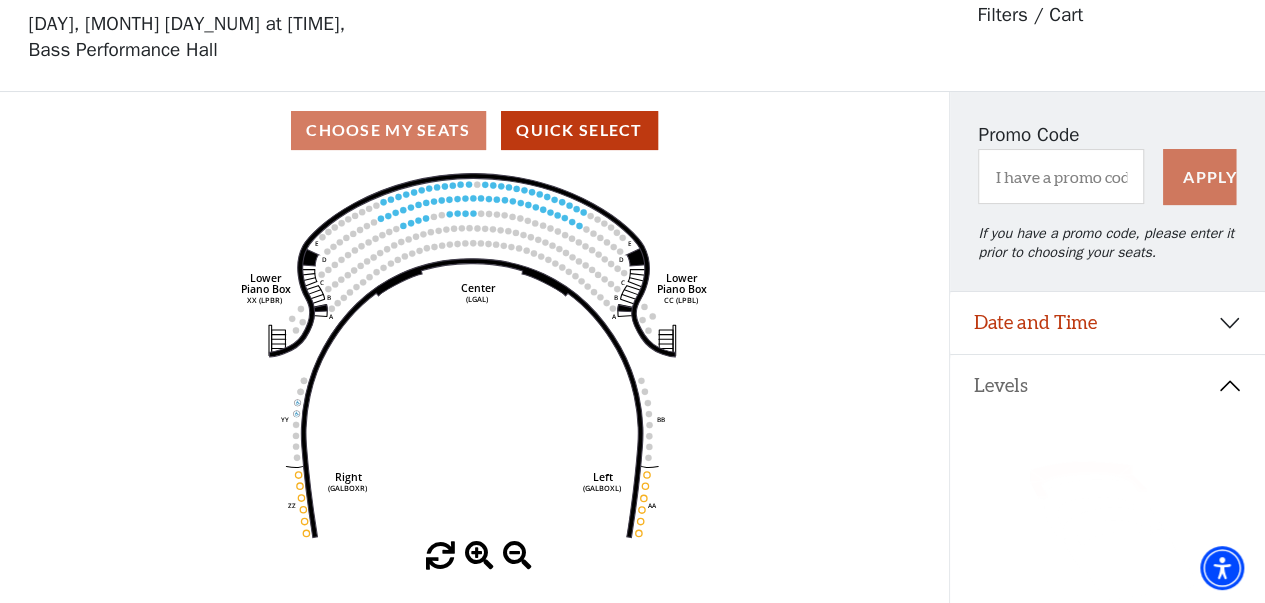 scroll, scrollTop: 92, scrollLeft: 0, axis: vertical 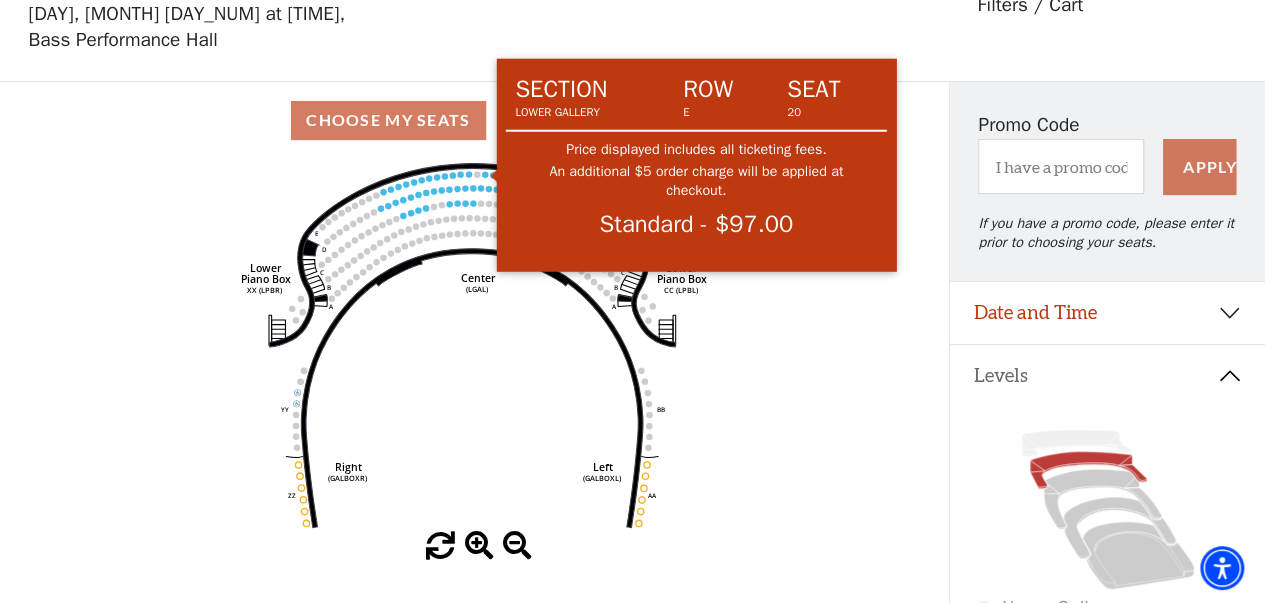 click 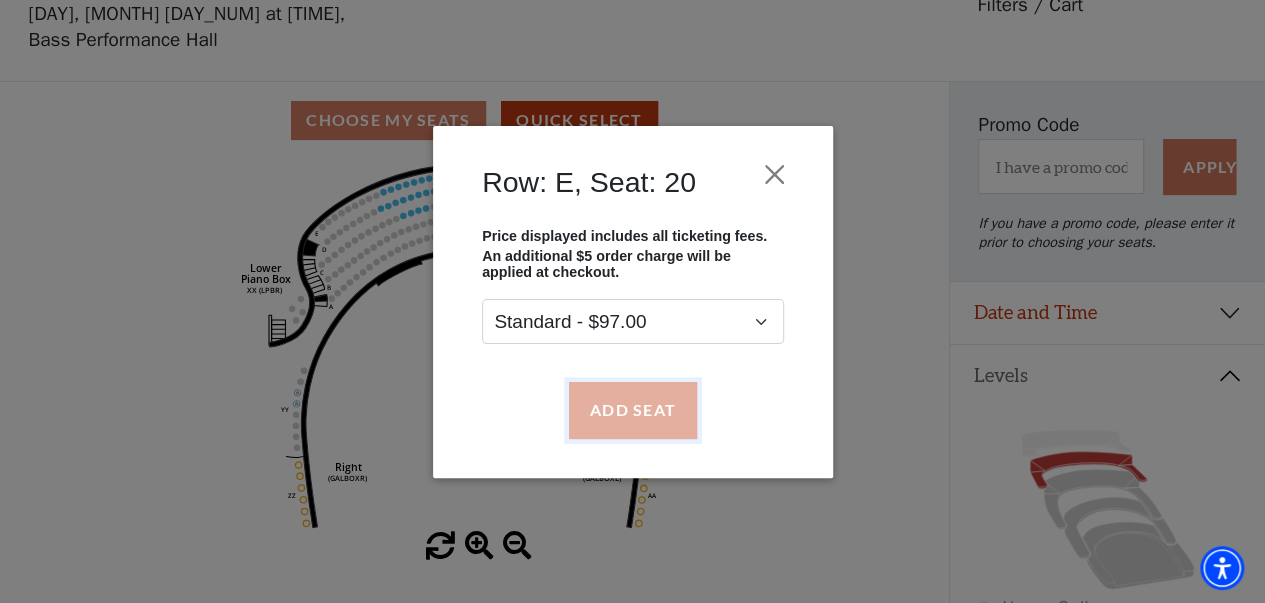 click on "Add Seat" at bounding box center (632, 410) 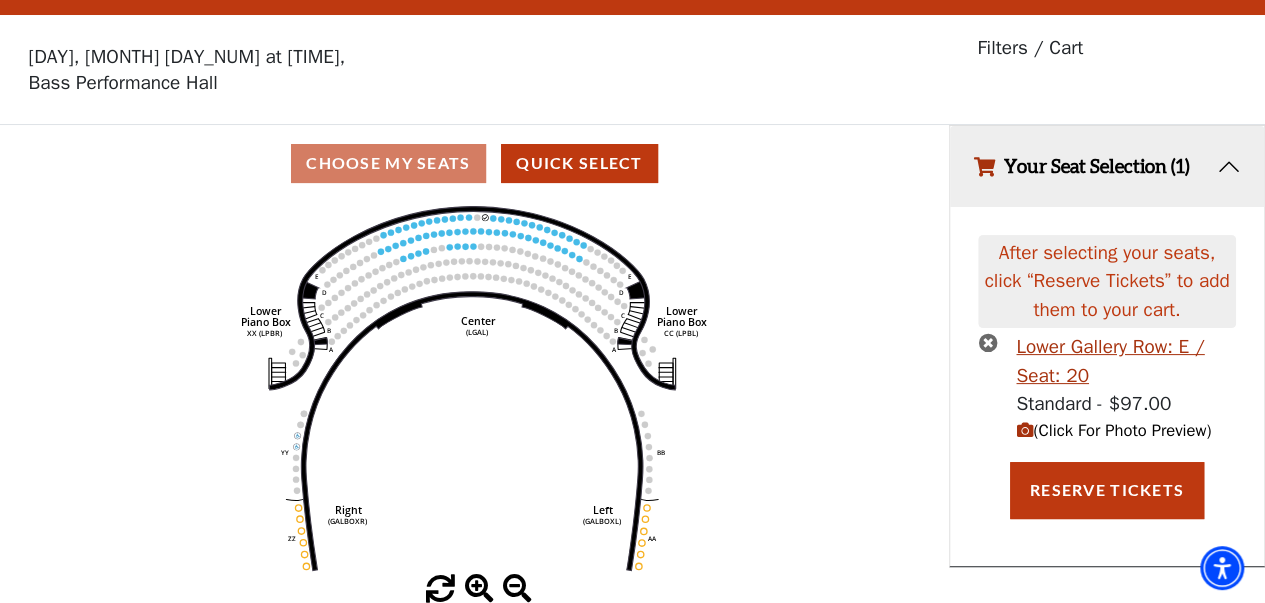 scroll, scrollTop: 0, scrollLeft: 0, axis: both 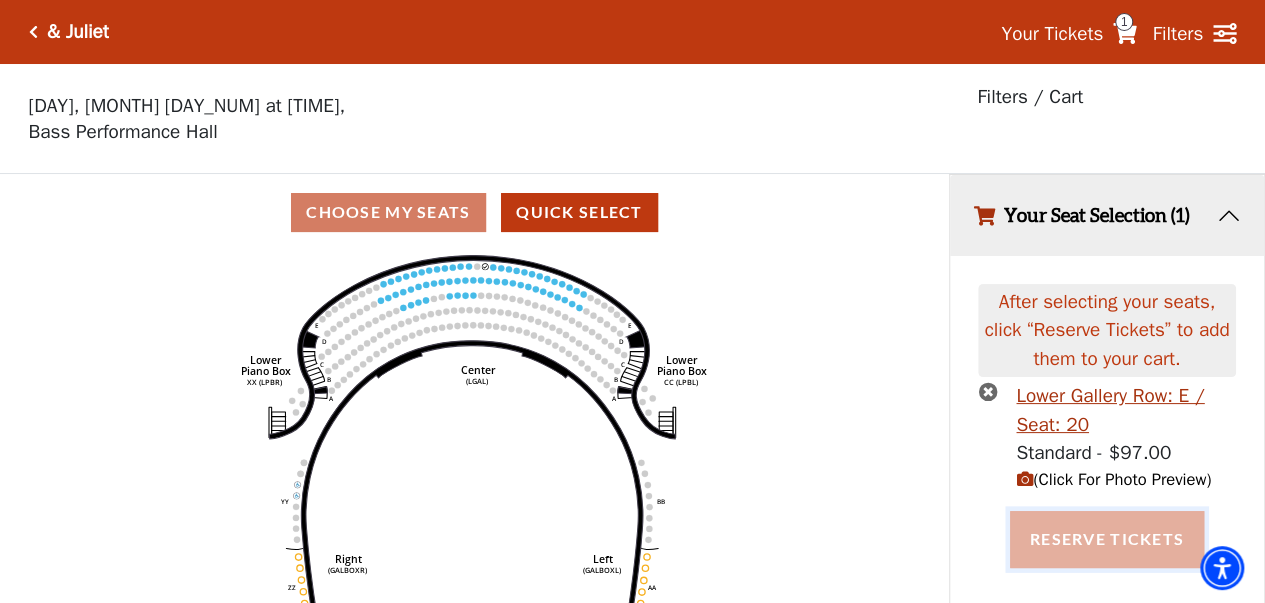 click on "Reserve Tickets" at bounding box center [1107, 539] 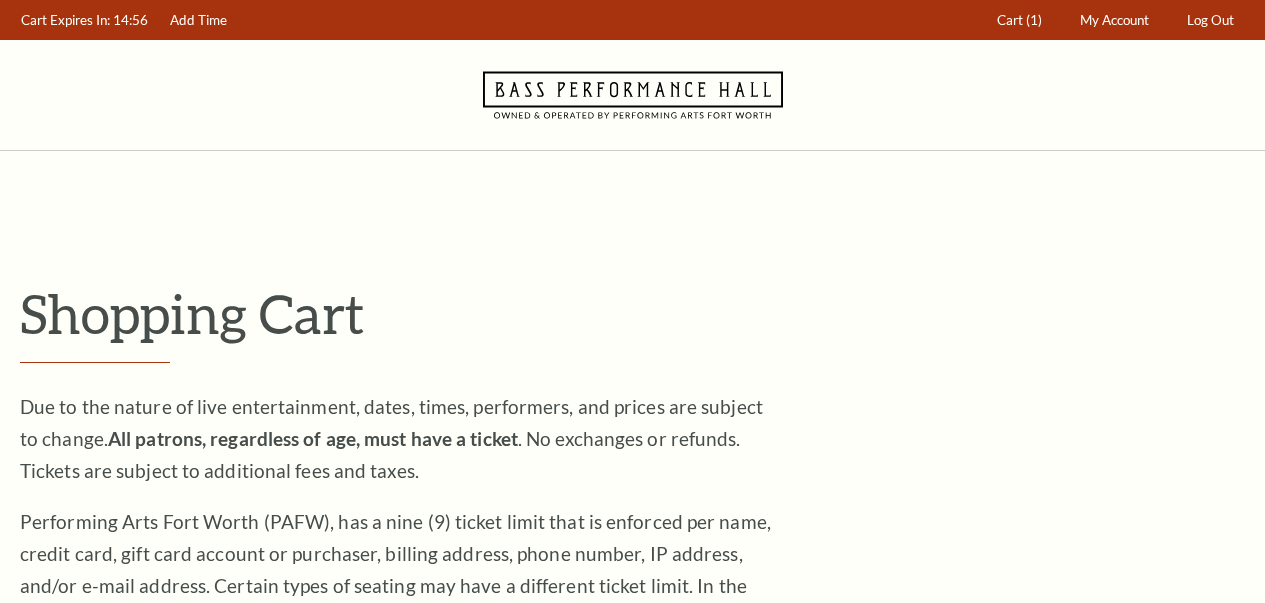 scroll, scrollTop: 0, scrollLeft: 0, axis: both 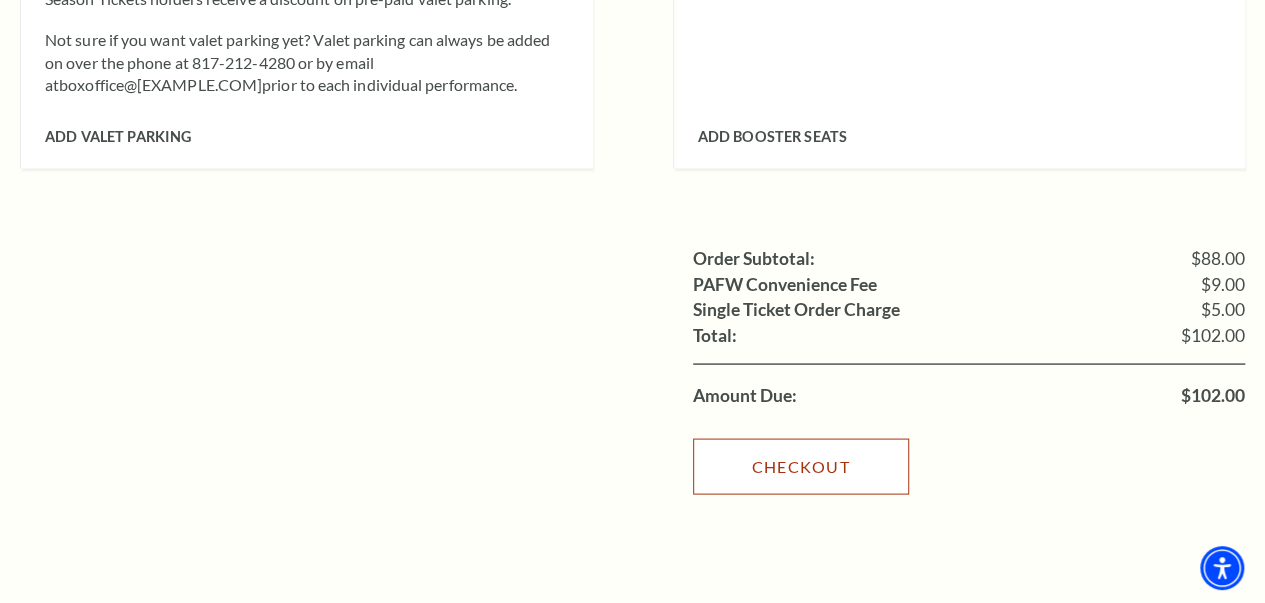 click on "Checkout" at bounding box center [801, 466] 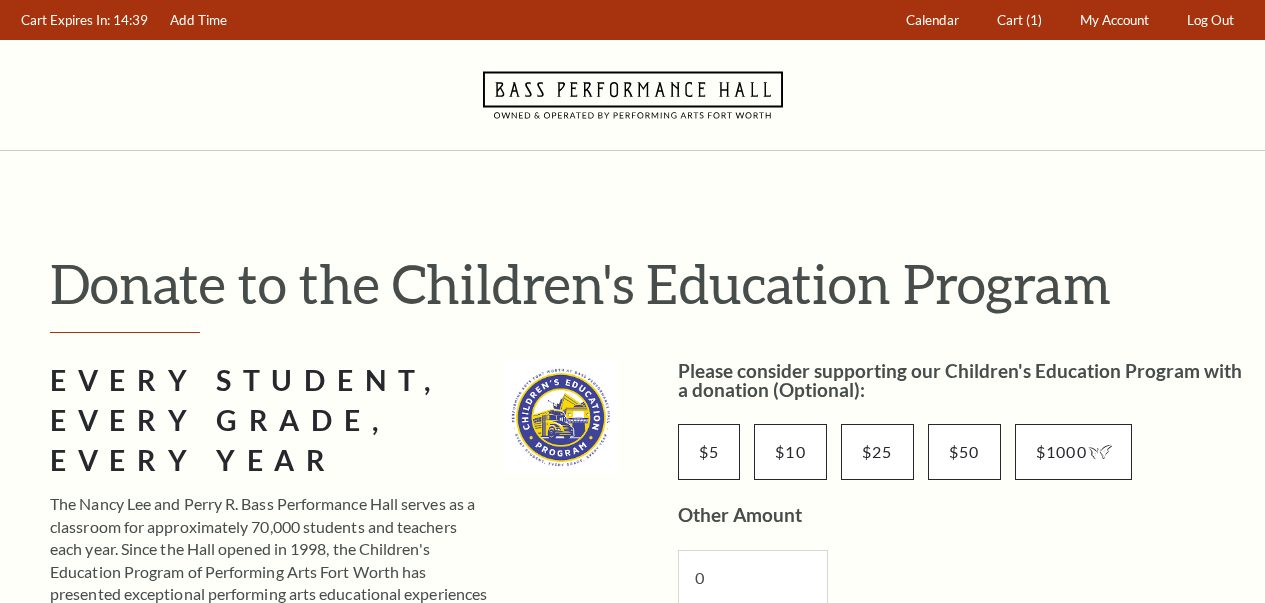 scroll, scrollTop: 0, scrollLeft: 0, axis: both 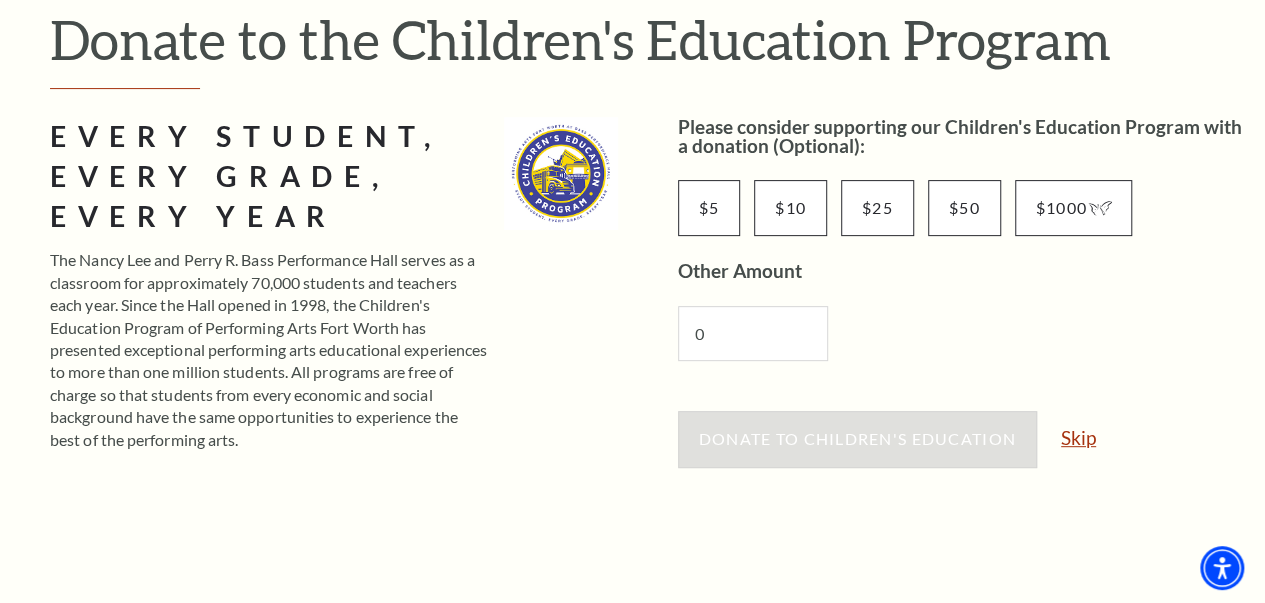 click on "Skip" at bounding box center [1078, 437] 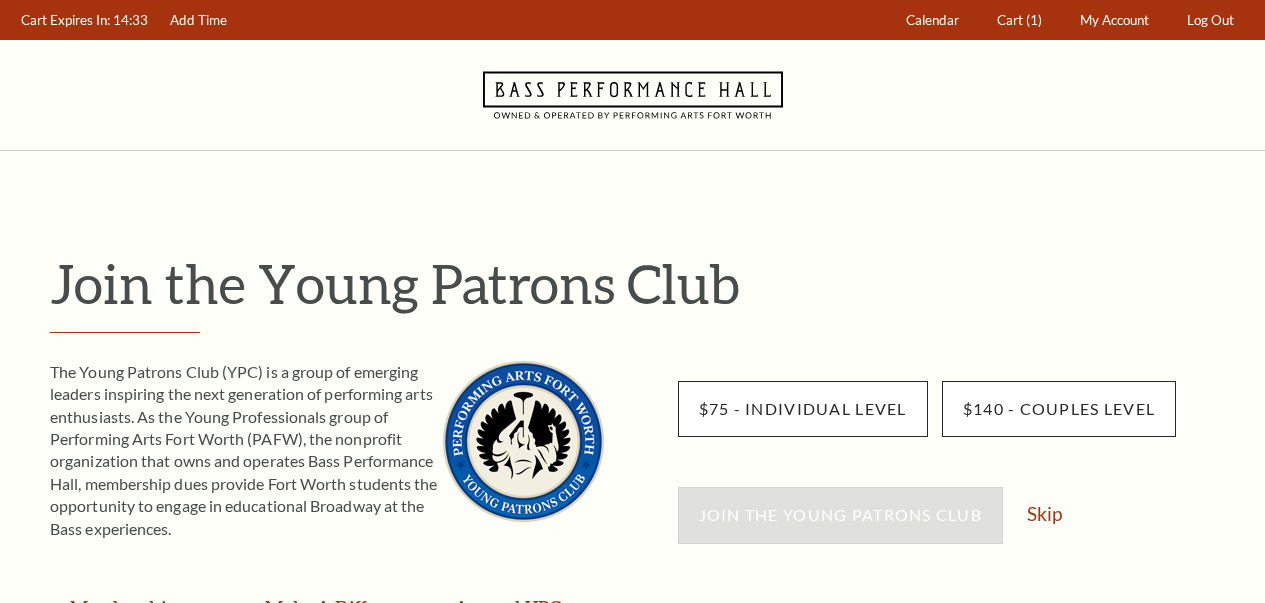 scroll, scrollTop: 0, scrollLeft: 0, axis: both 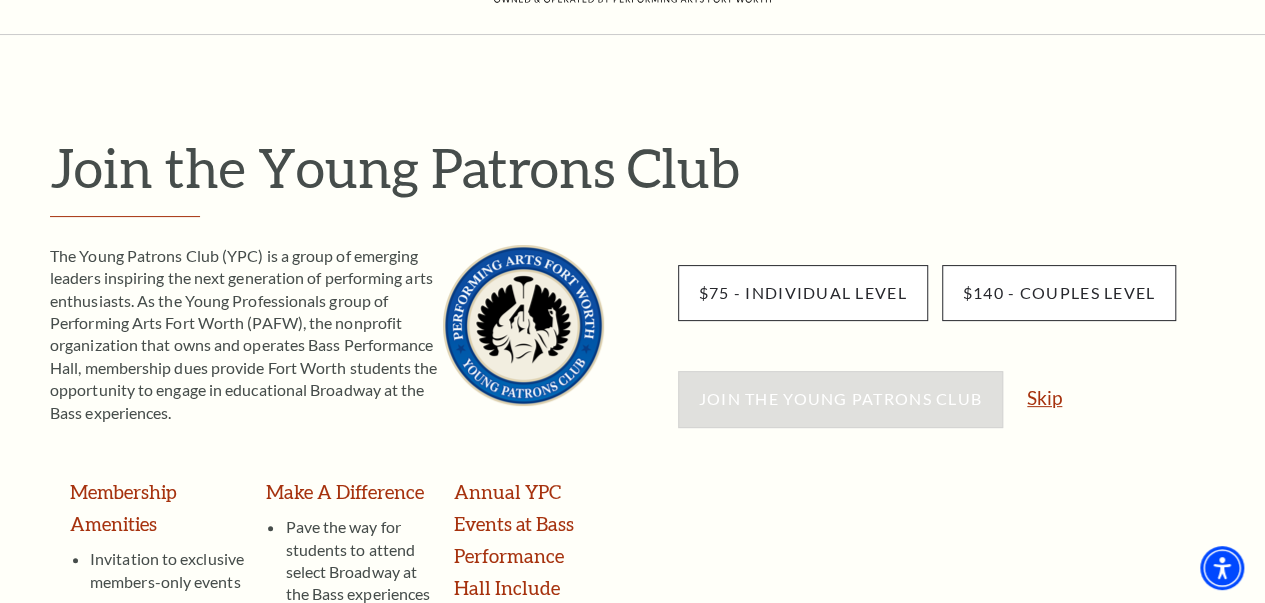 click on "Skip" at bounding box center (1044, 397) 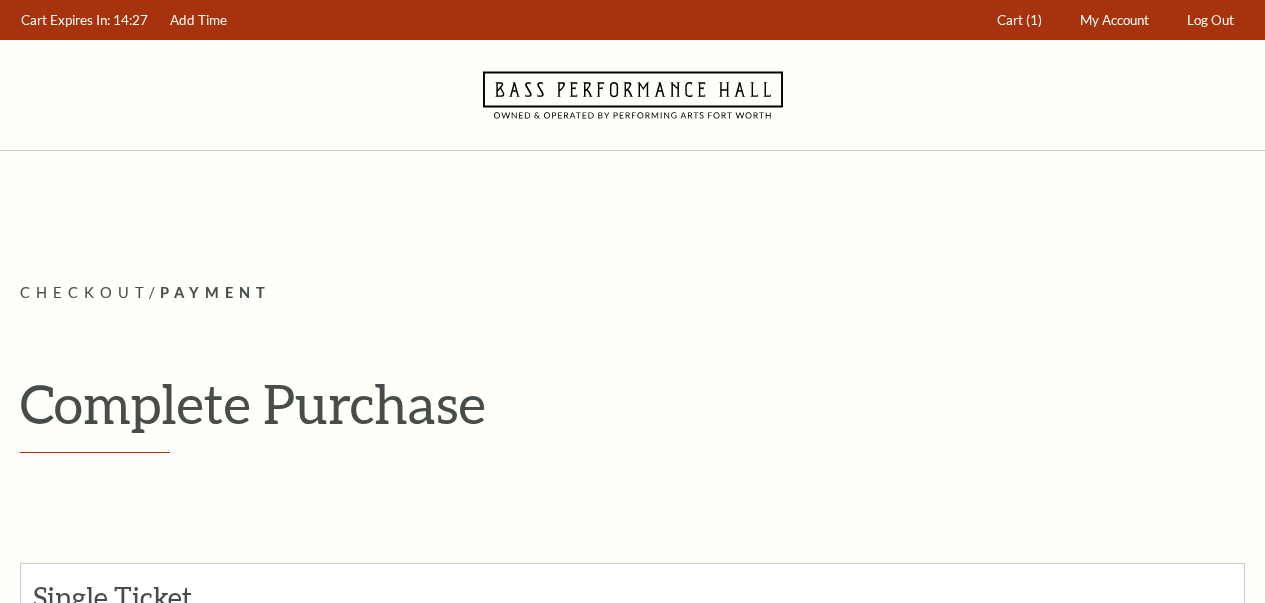 scroll, scrollTop: 0, scrollLeft: 0, axis: both 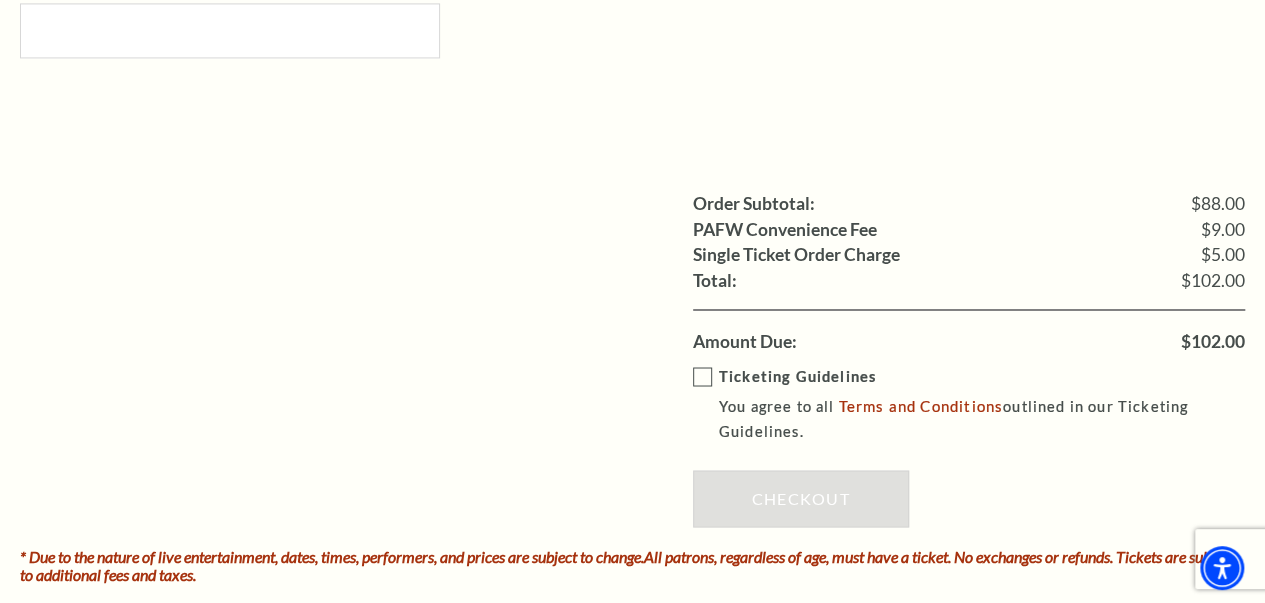 click on "Ticketing Guidelines
You agree to all   Terms and Conditions  outlined in our Ticketing Guidelines." at bounding box center [983, 404] 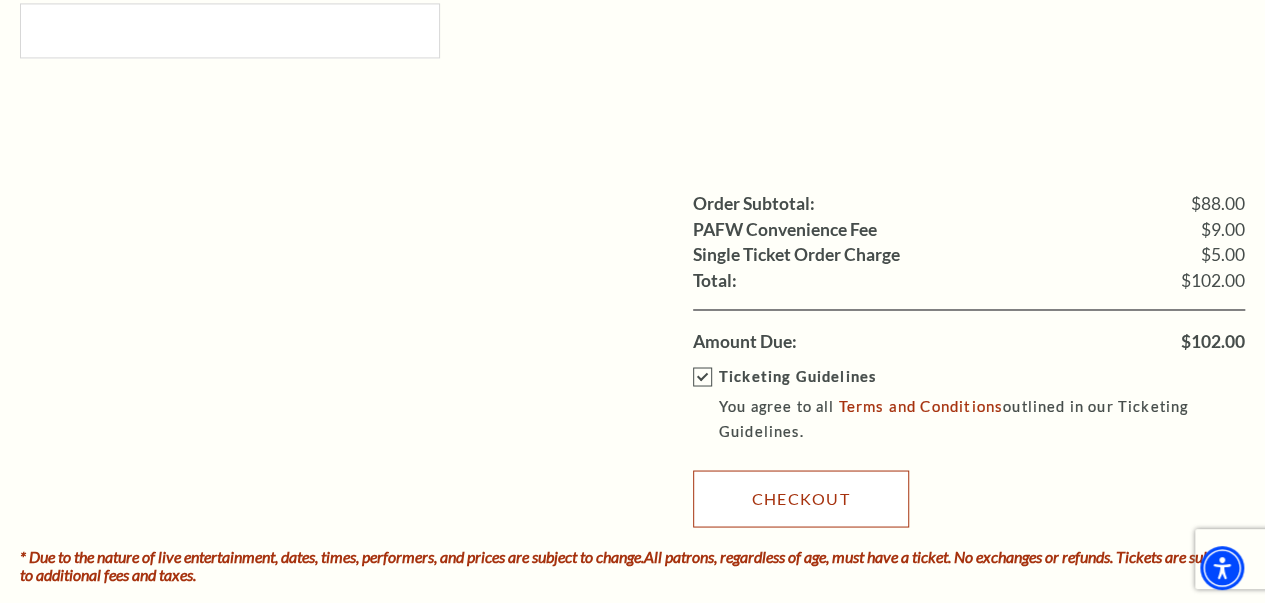 click on "Checkout" at bounding box center [801, 498] 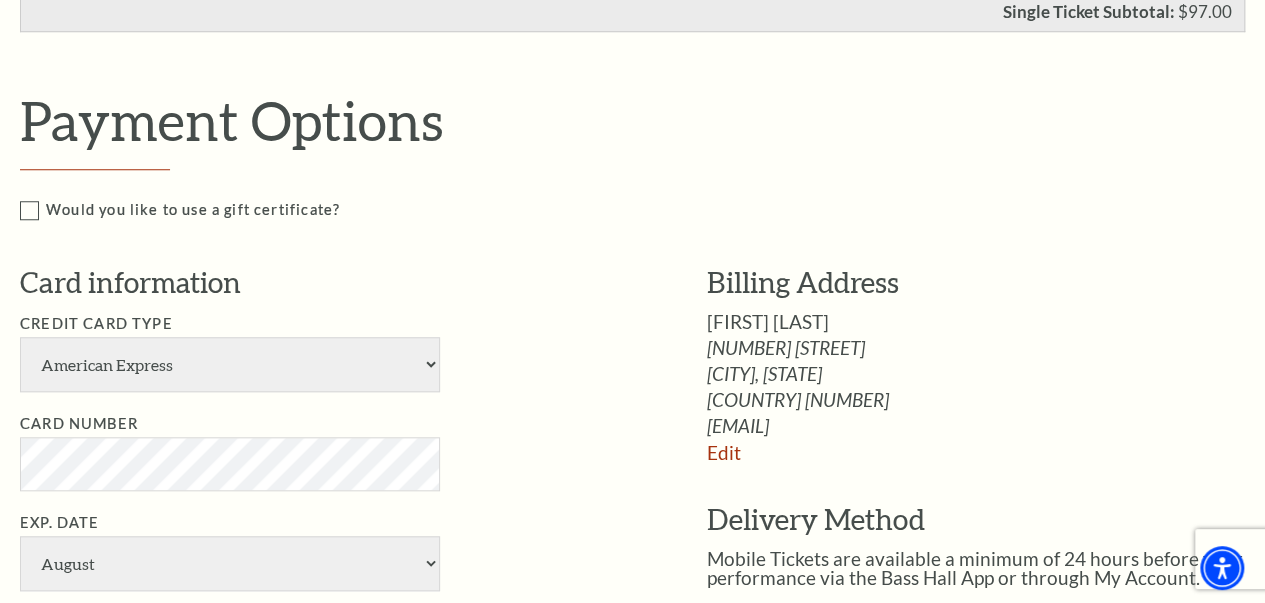 scroll, scrollTop: 785, scrollLeft: 0, axis: vertical 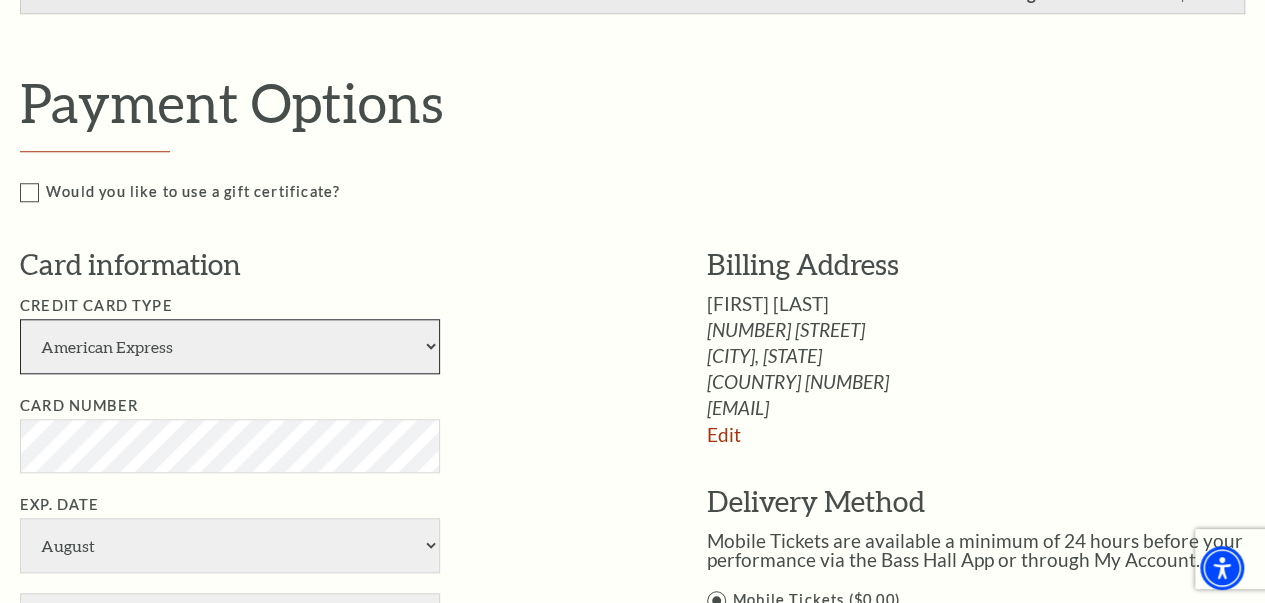 click on "American Express
Visa
Master Card
Discover" at bounding box center (230, 346) 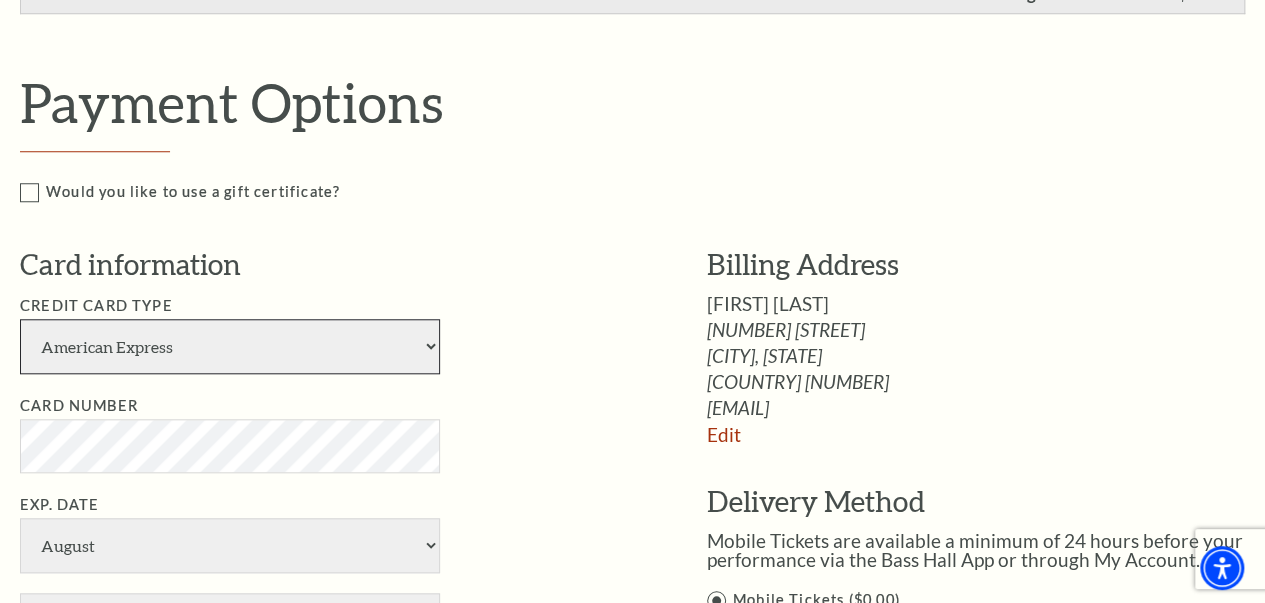 select on "24" 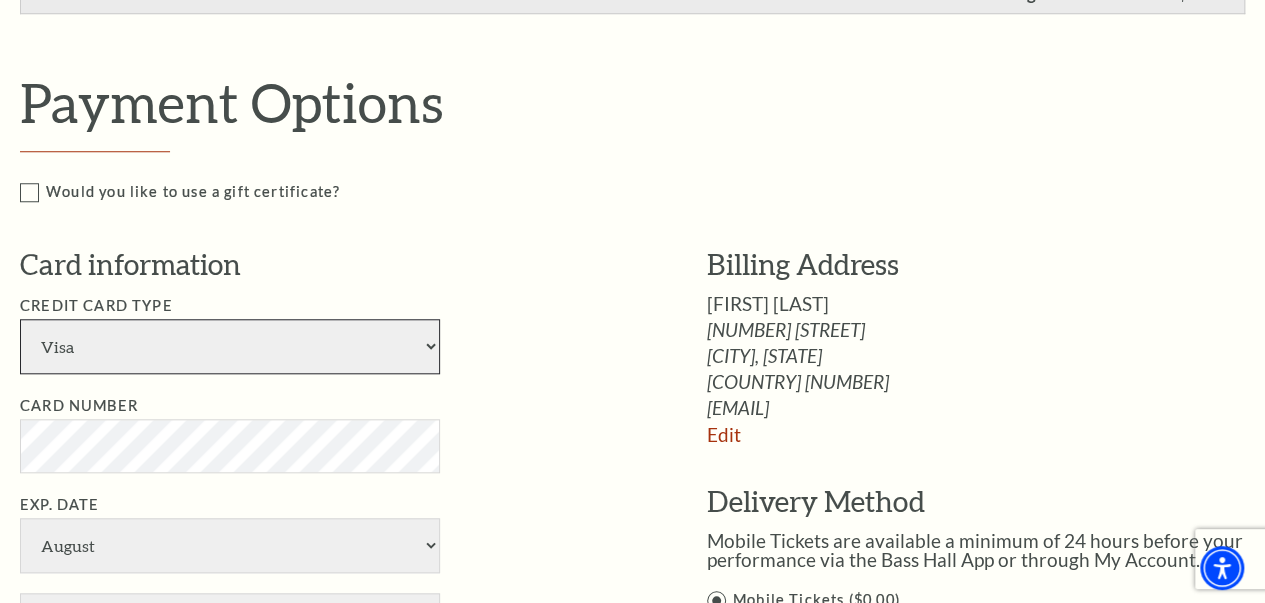 click on "American Express
Visa
Master Card
Discover" at bounding box center (230, 346) 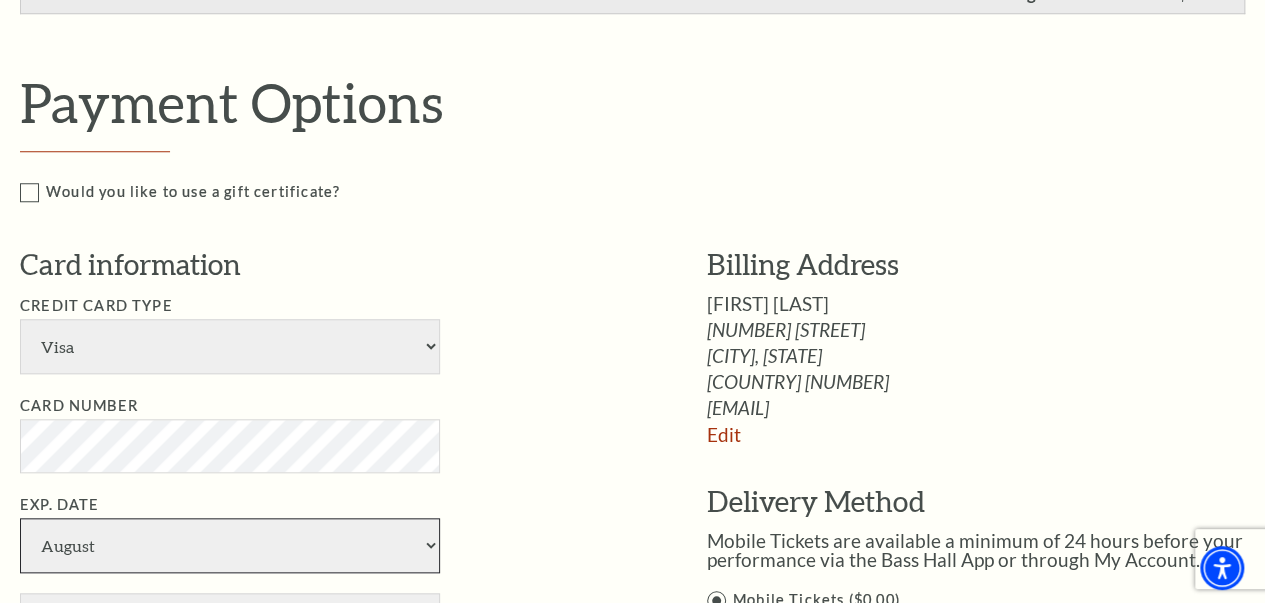 select on "5" 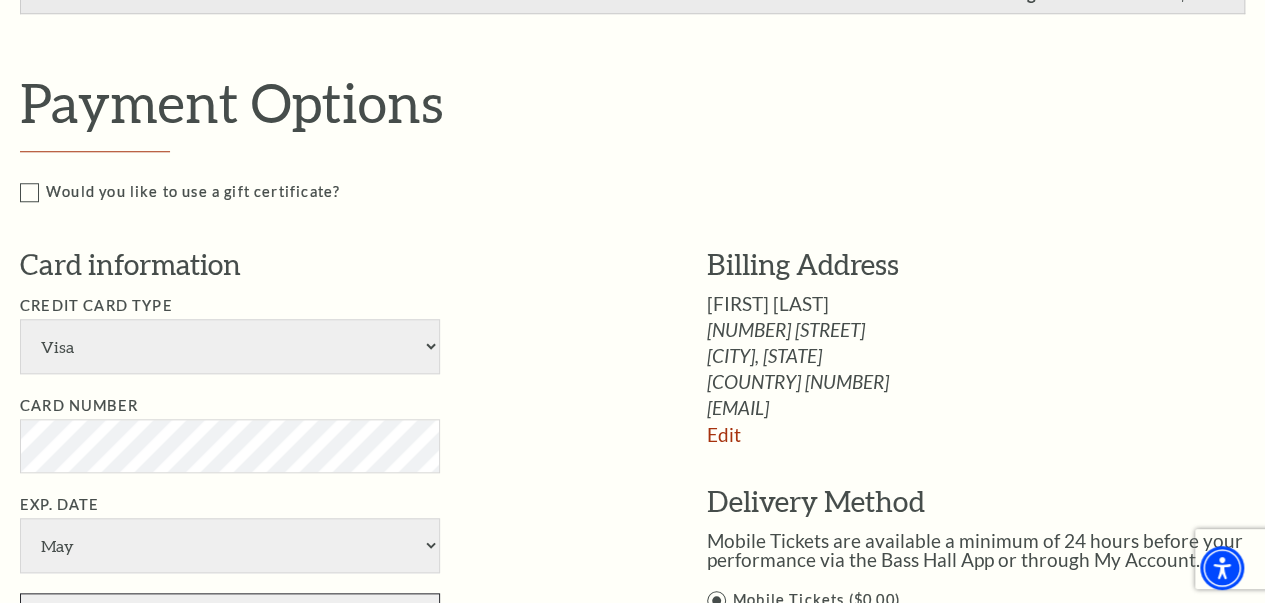 select on "2027" 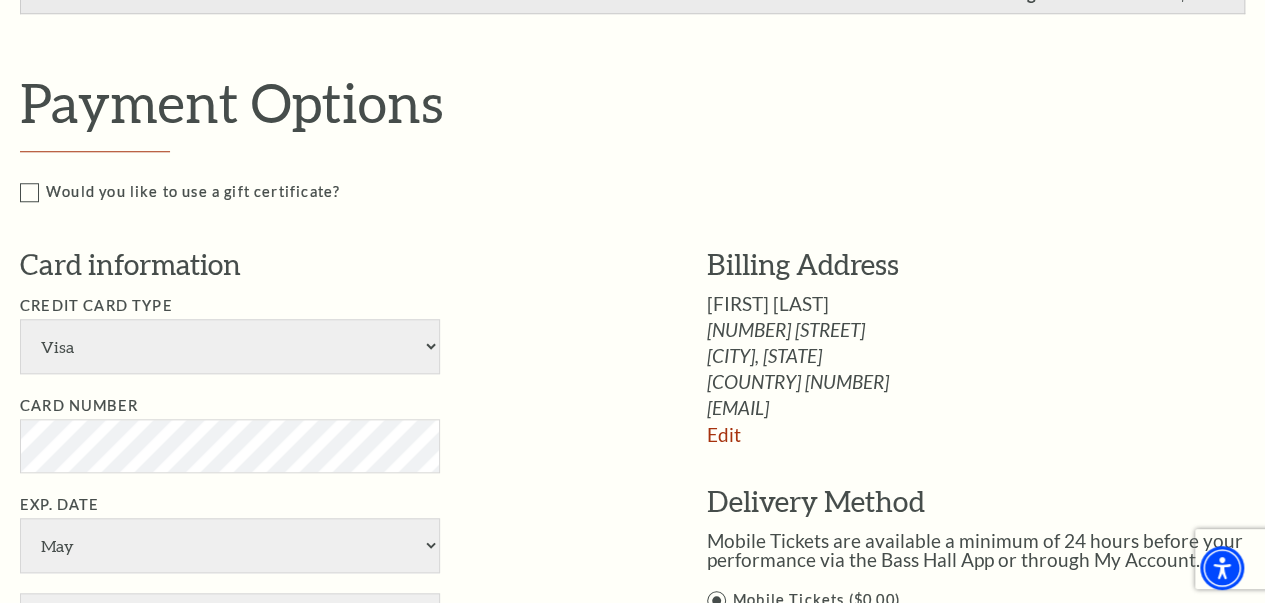 type on "Beck A. Munsey" 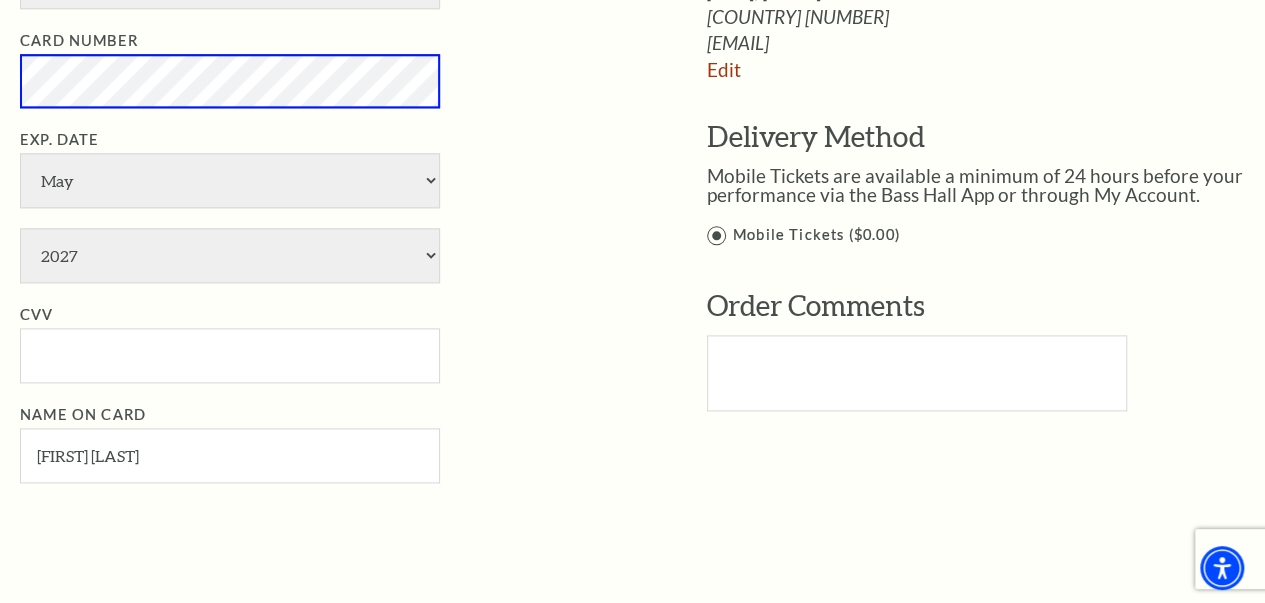 scroll, scrollTop: 1193, scrollLeft: 0, axis: vertical 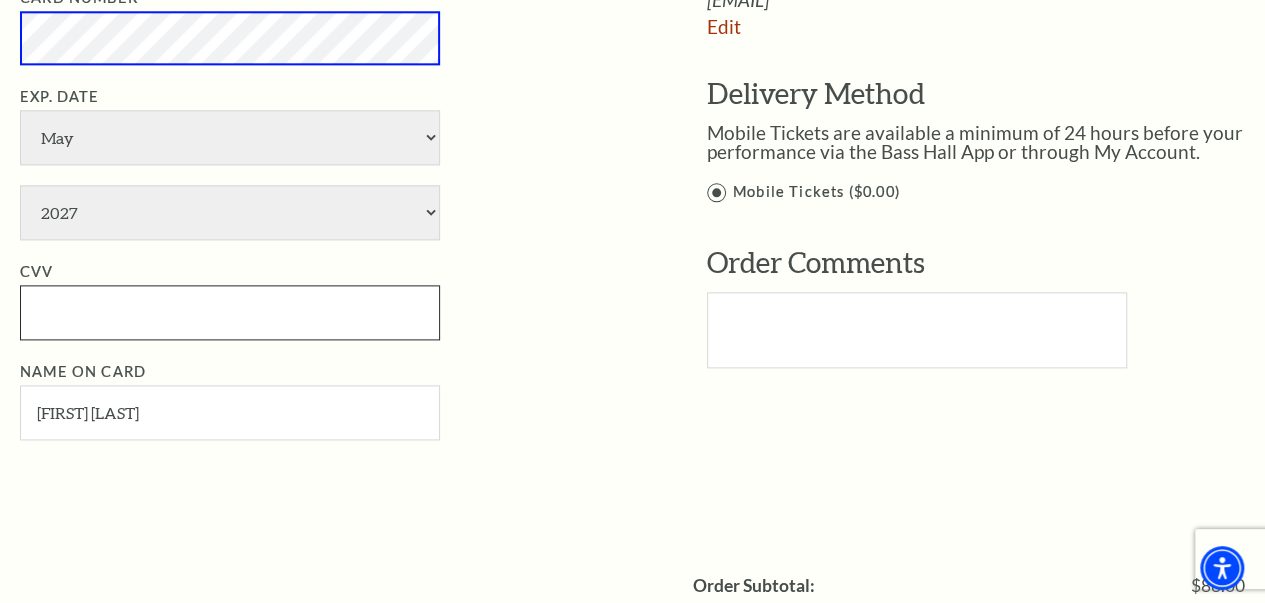 click on "CVV" at bounding box center [230, 312] 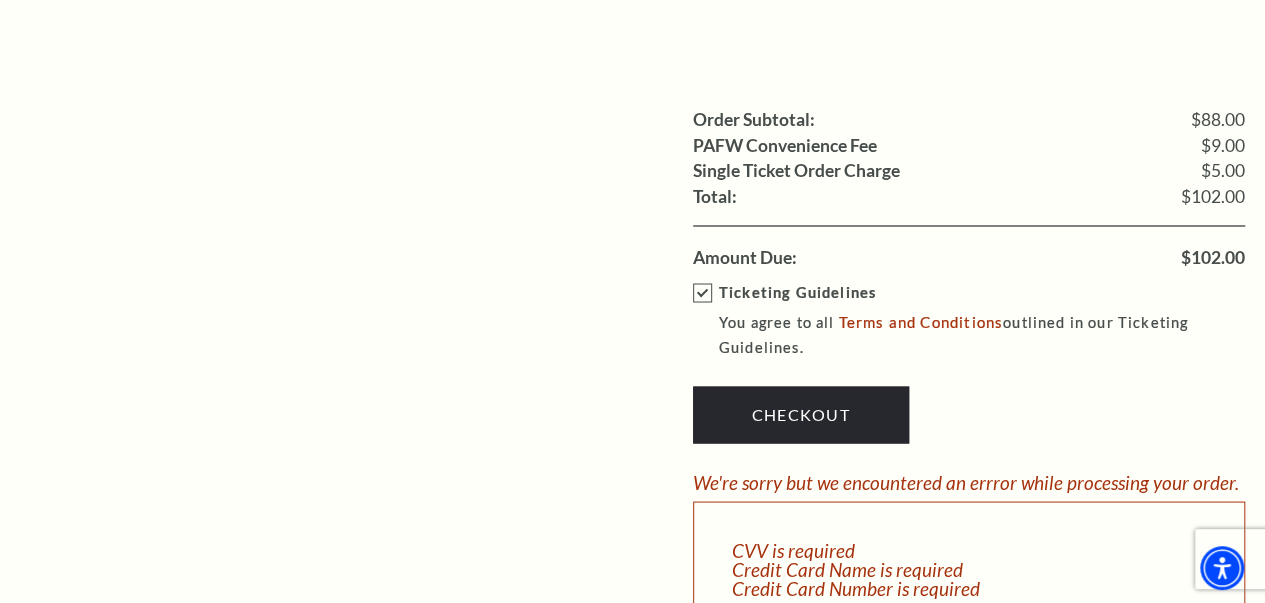 scroll, scrollTop: 1662, scrollLeft: 0, axis: vertical 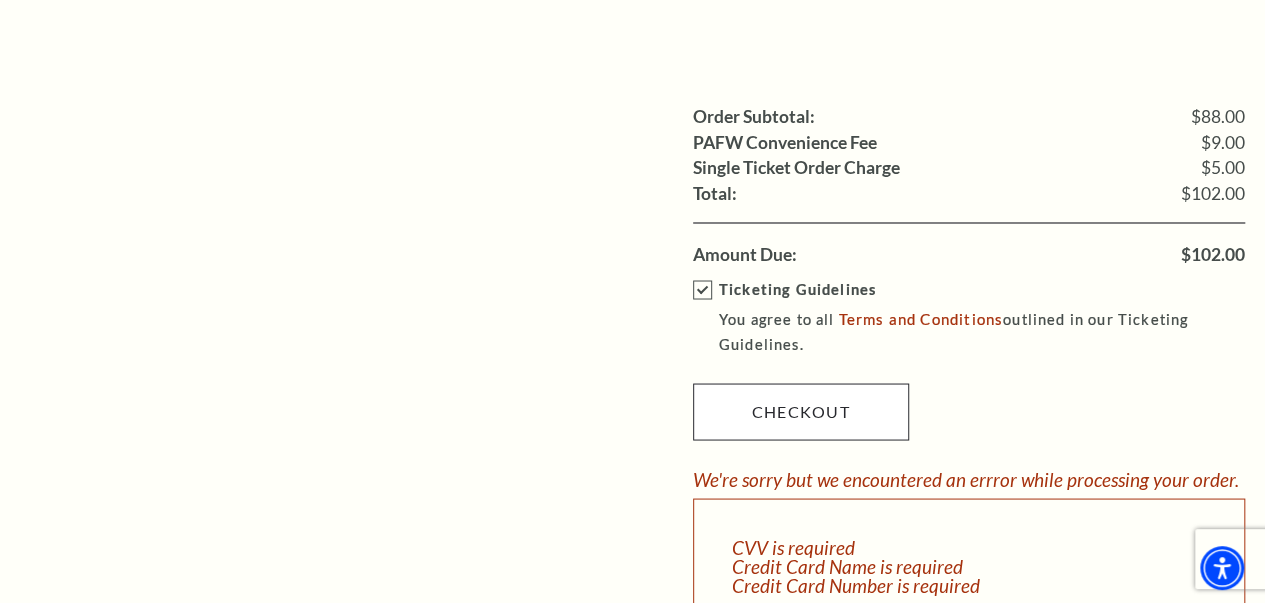 type on "486" 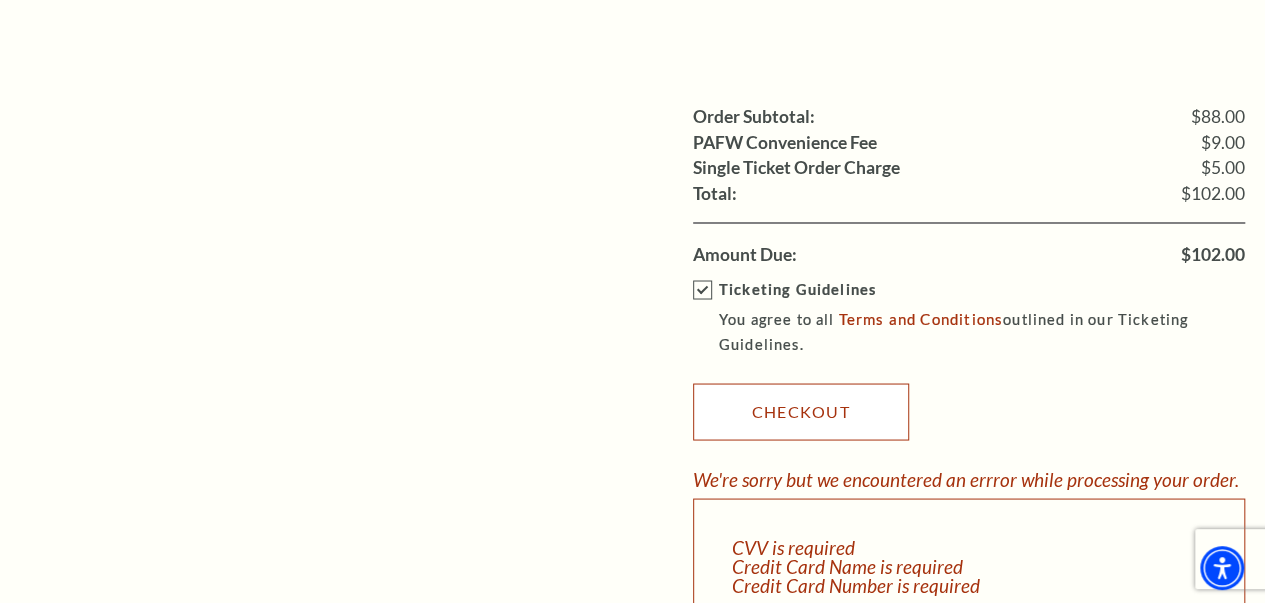 click on "Checkout" at bounding box center (801, 411) 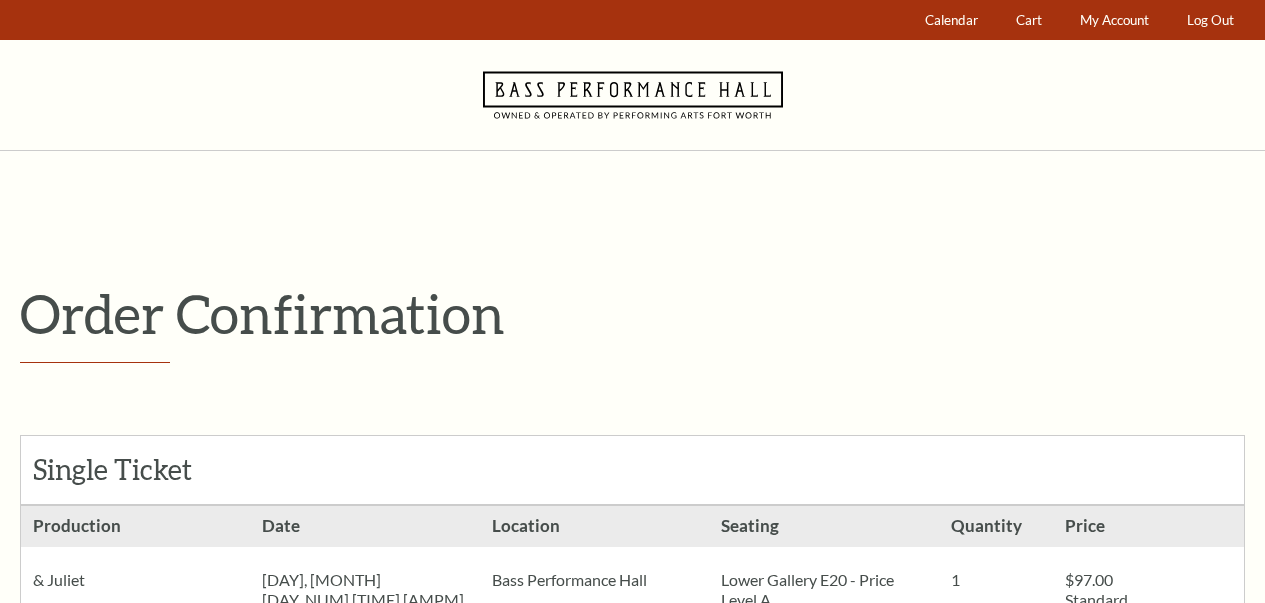 scroll, scrollTop: 0, scrollLeft: 0, axis: both 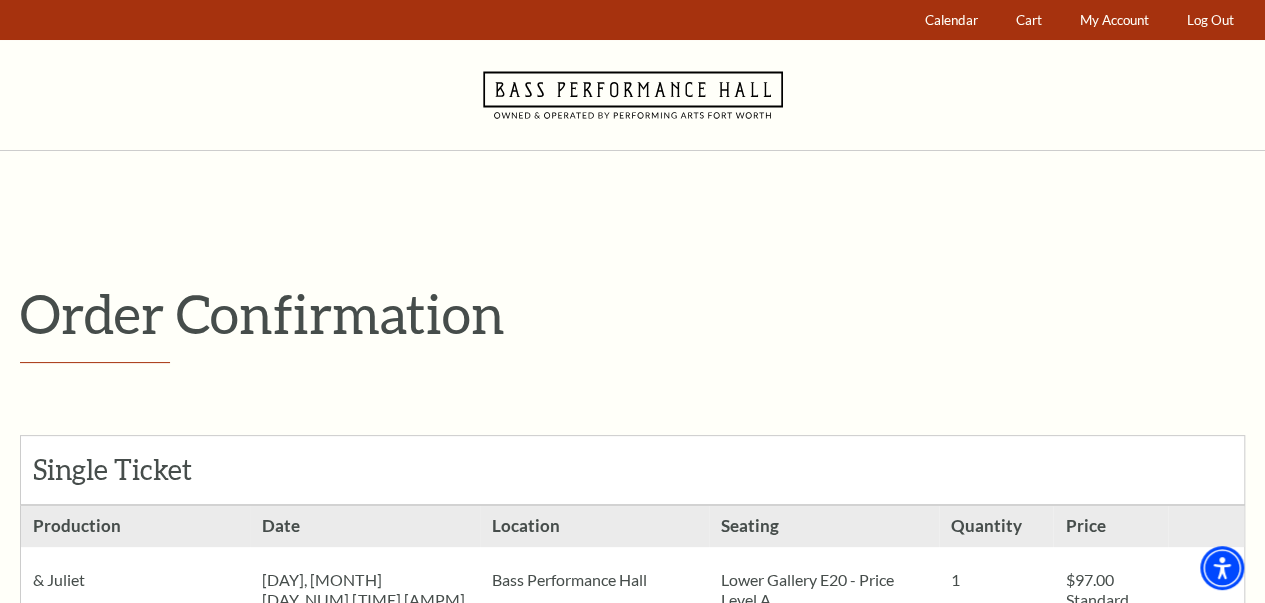 click on "Order Confirmation" at bounding box center [632, 322] 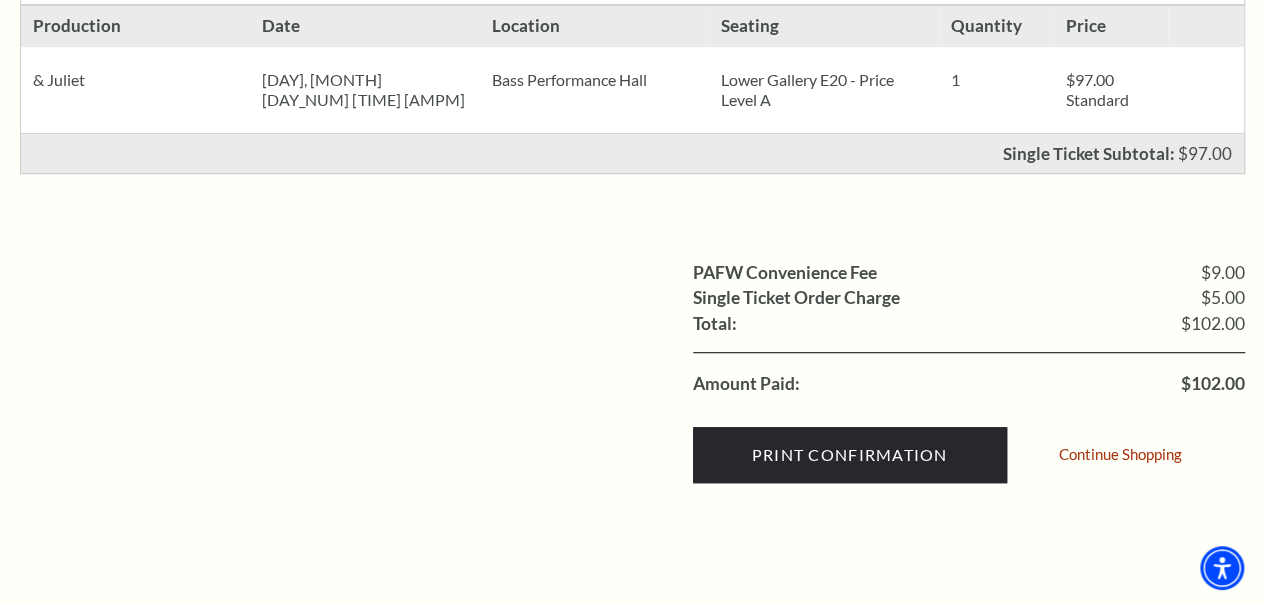 scroll, scrollTop: 0, scrollLeft: 0, axis: both 